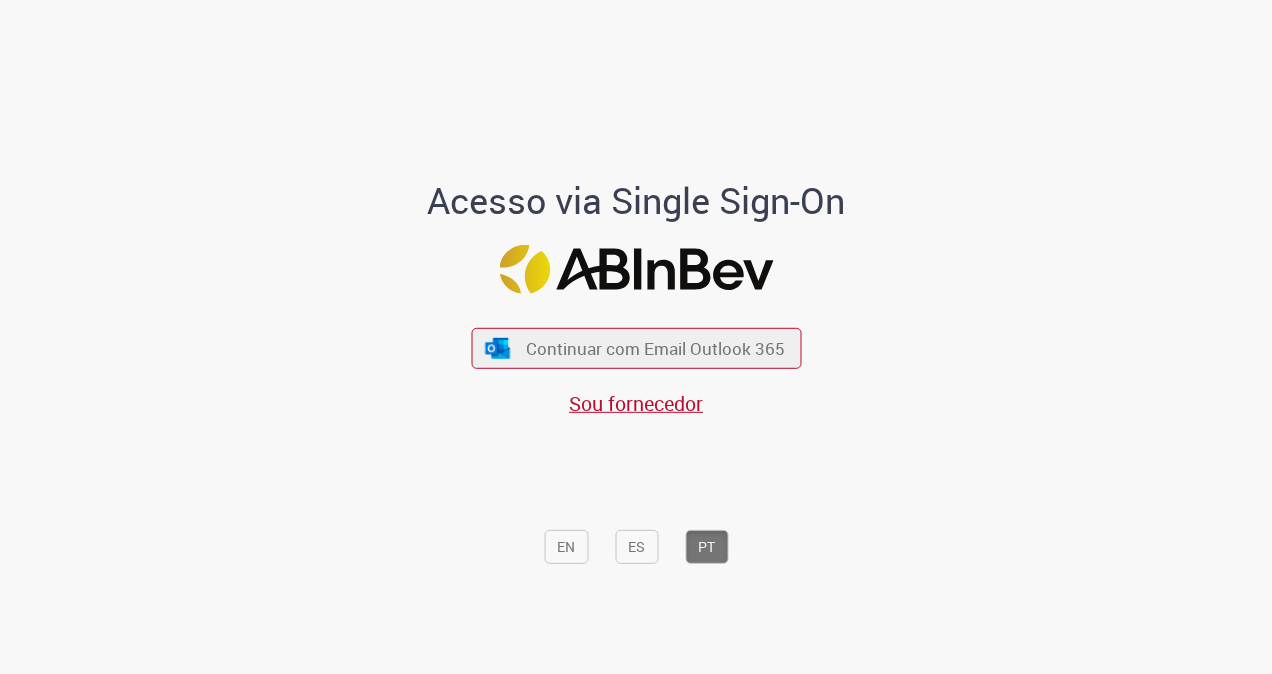 scroll, scrollTop: 0, scrollLeft: 0, axis: both 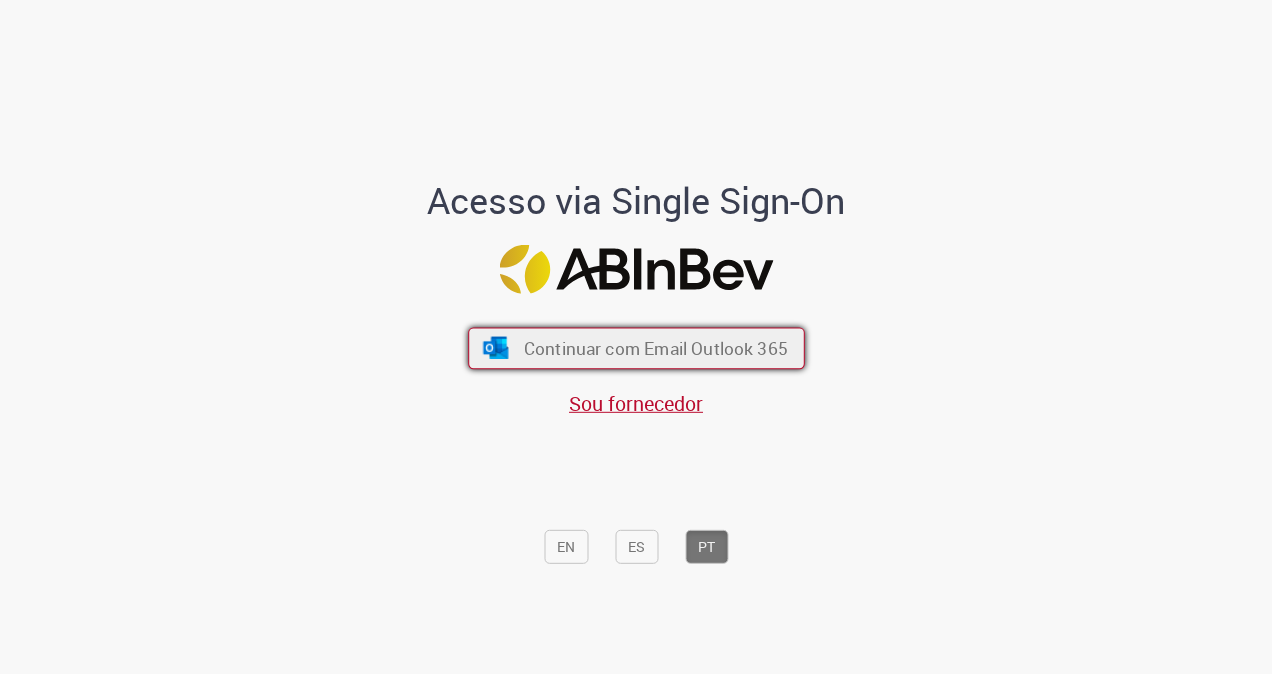 click on "Continuar com Email Outlook 365" at bounding box center (655, 348) 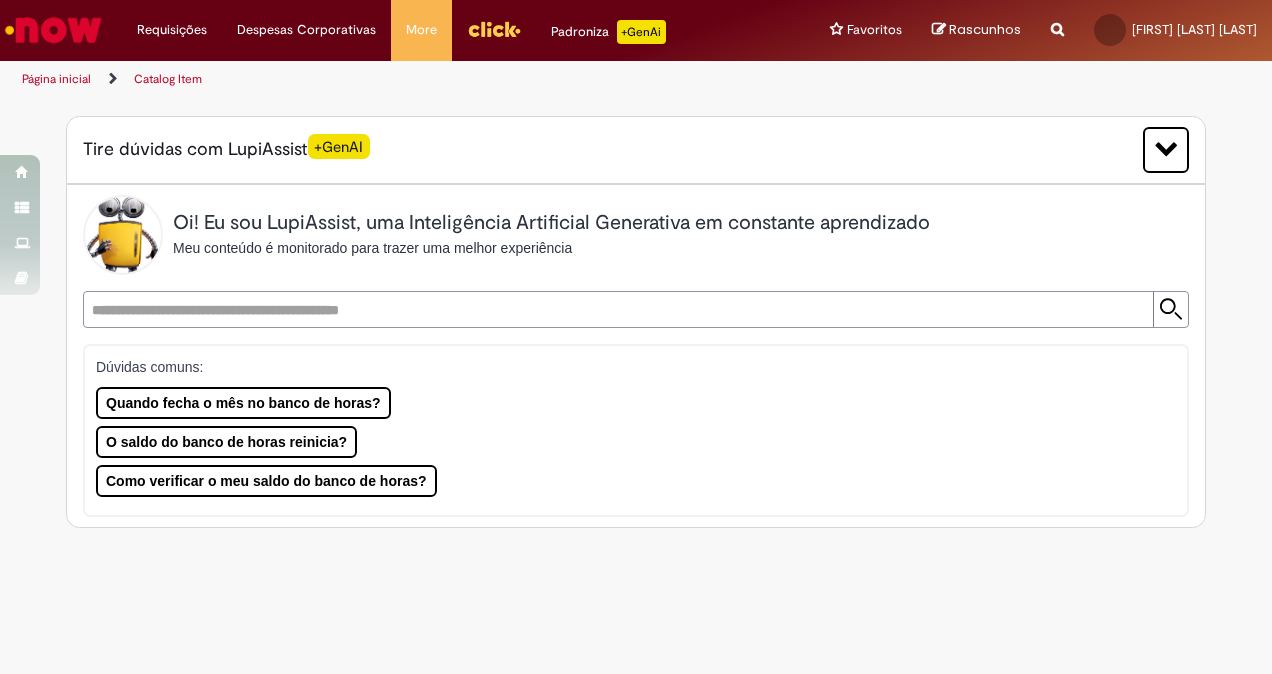 scroll, scrollTop: 0, scrollLeft: 0, axis: both 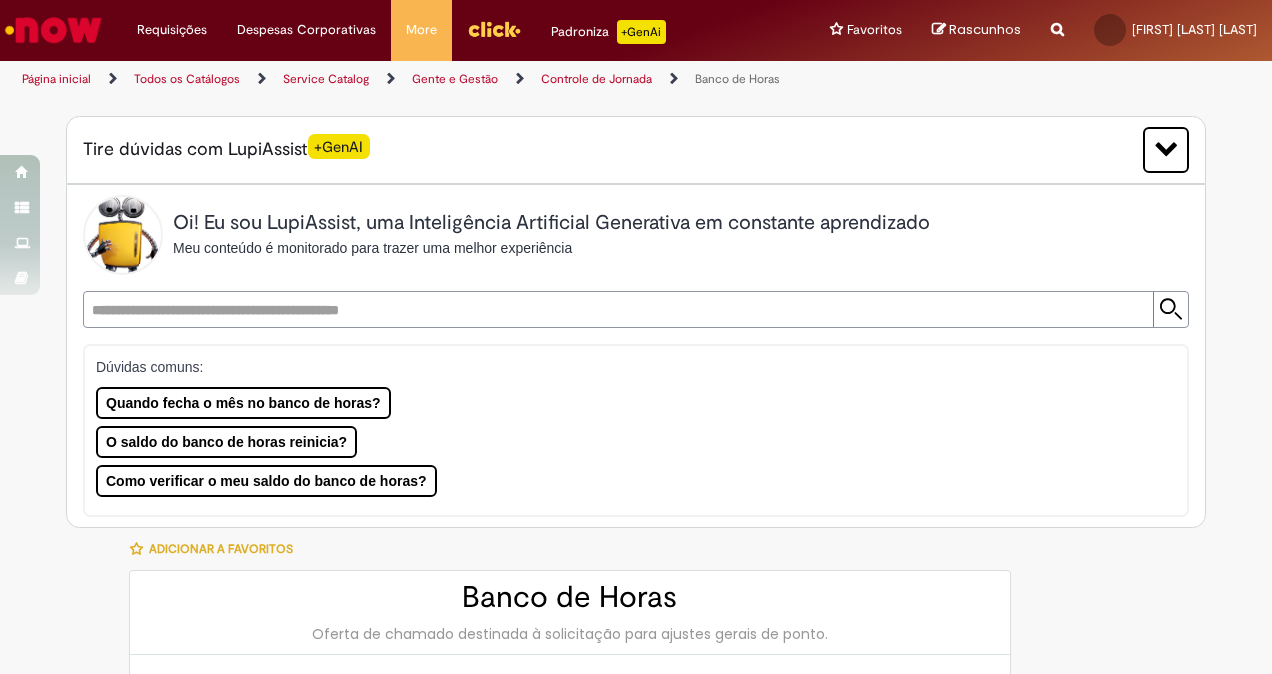 type on "********" 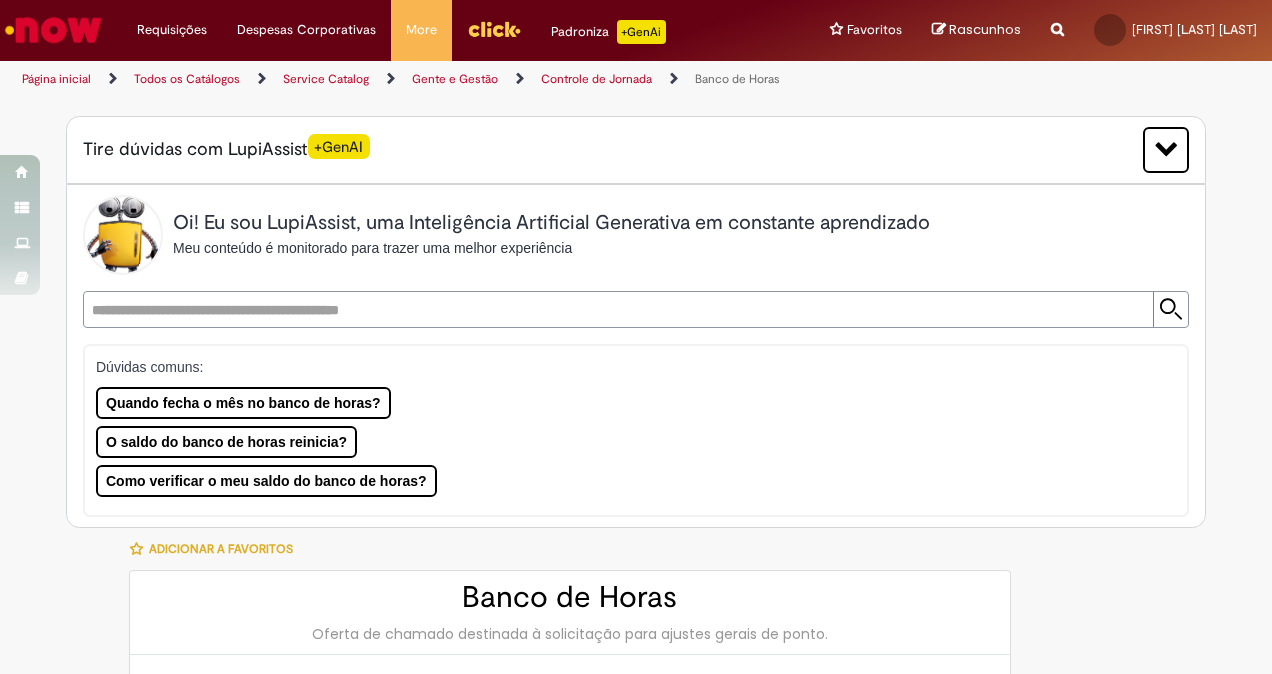type on "**********" 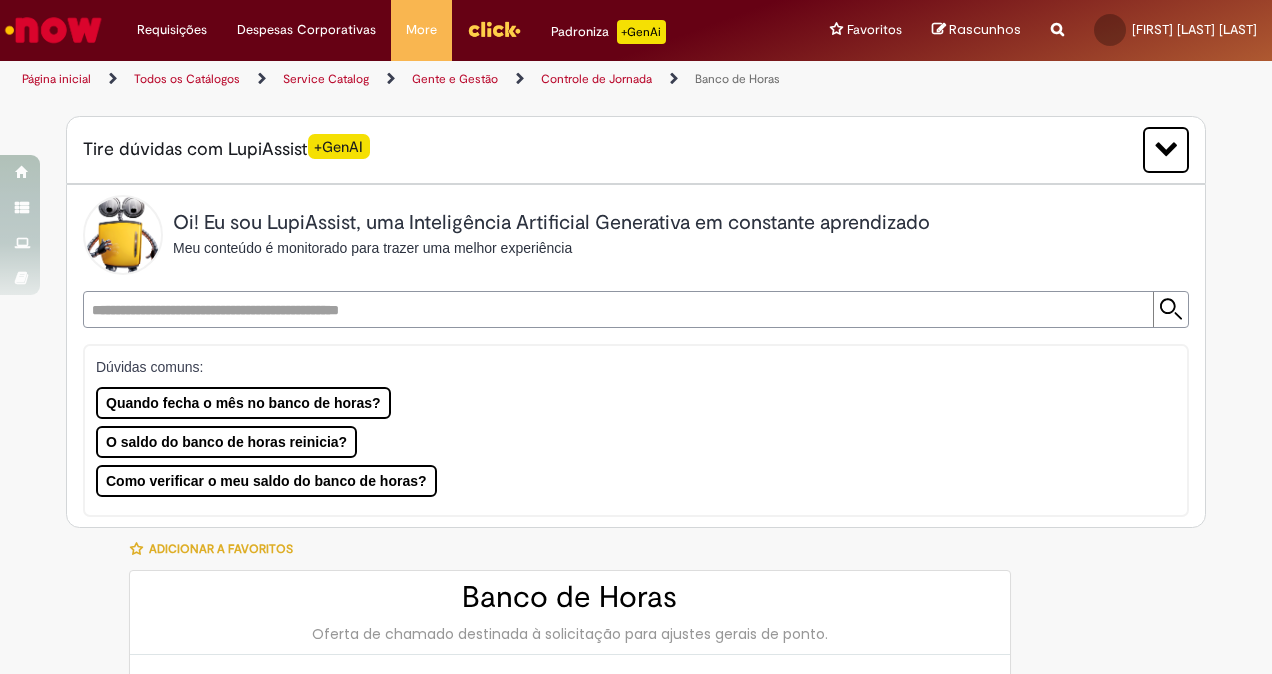 type on "**********" 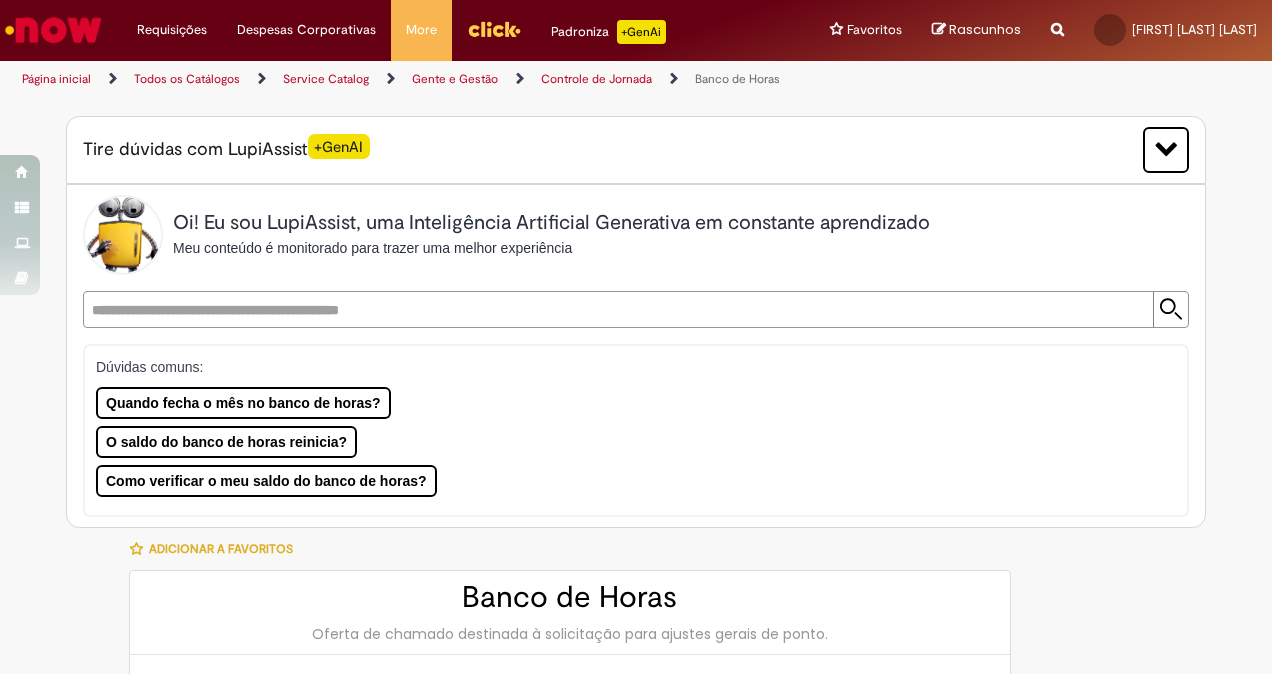 type on "**********" 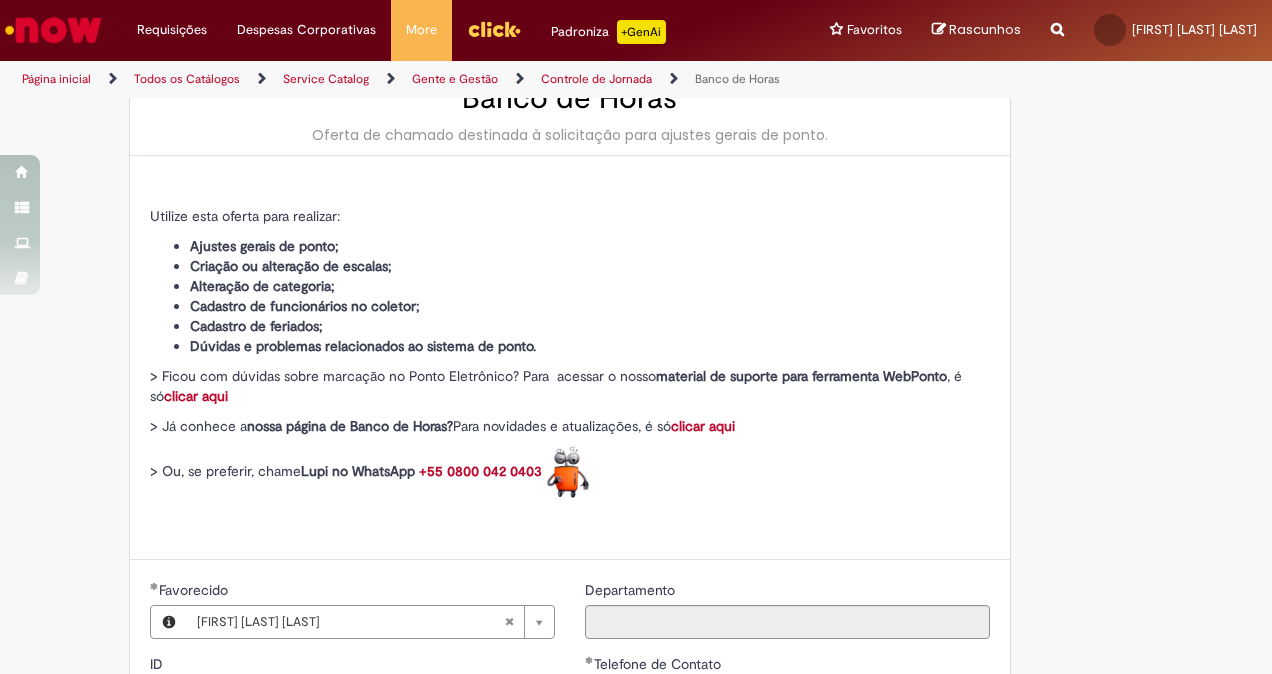 scroll, scrollTop: 500, scrollLeft: 0, axis: vertical 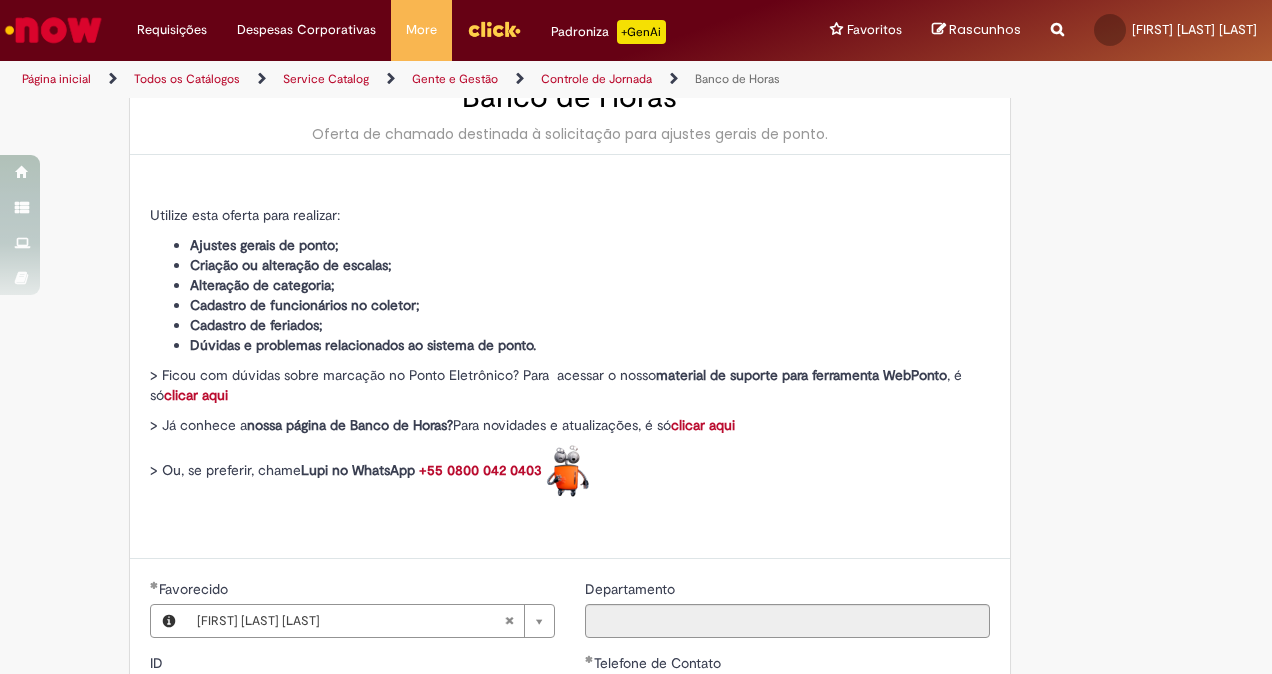 click on "**********" at bounding box center [636, 750] 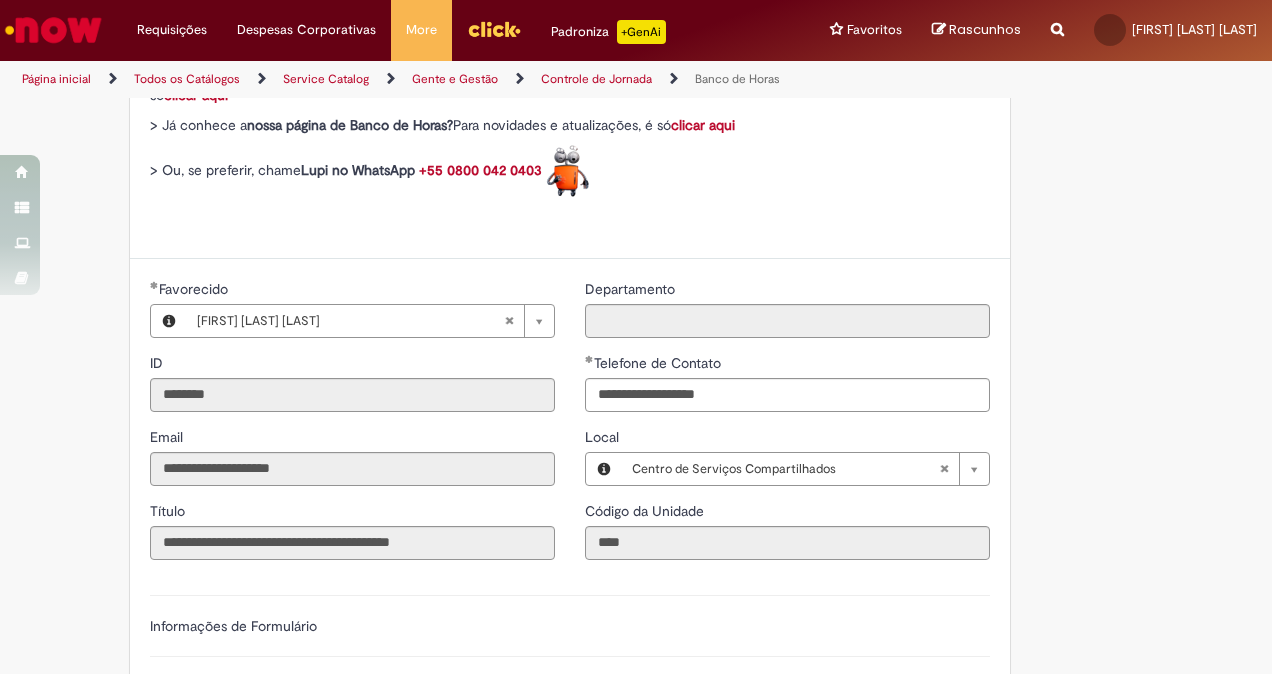scroll, scrollTop: 1000, scrollLeft: 0, axis: vertical 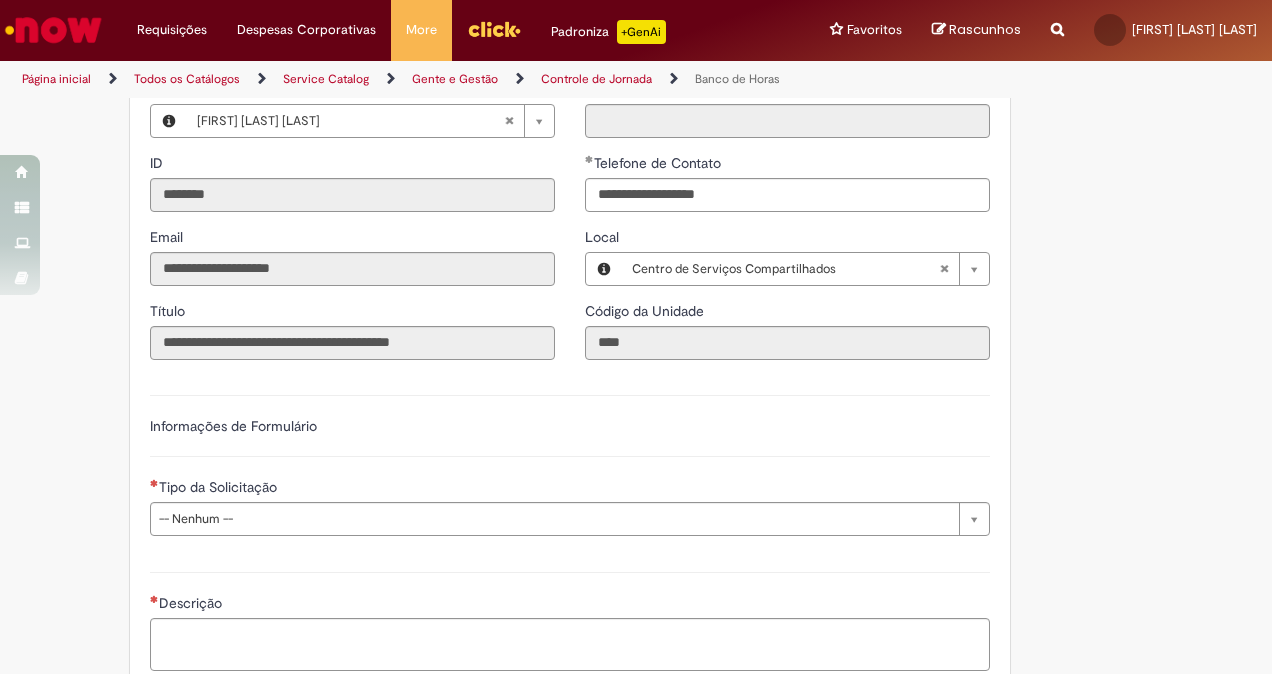 type 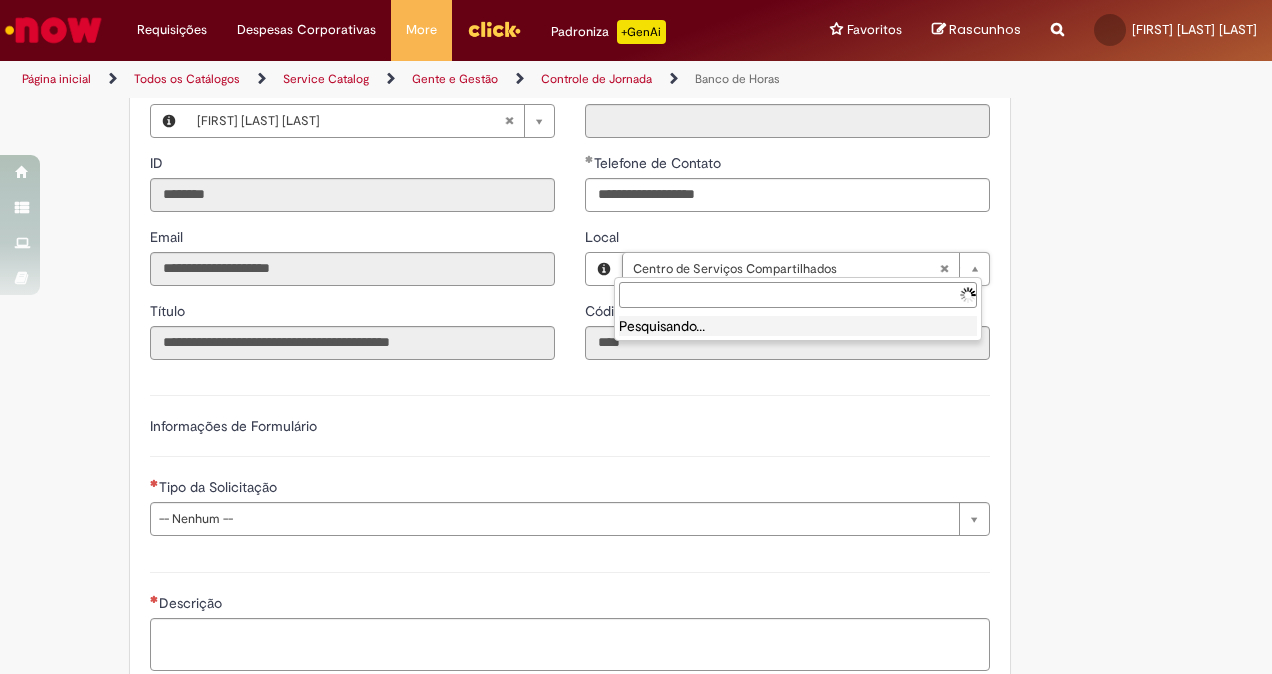 type on "**********" 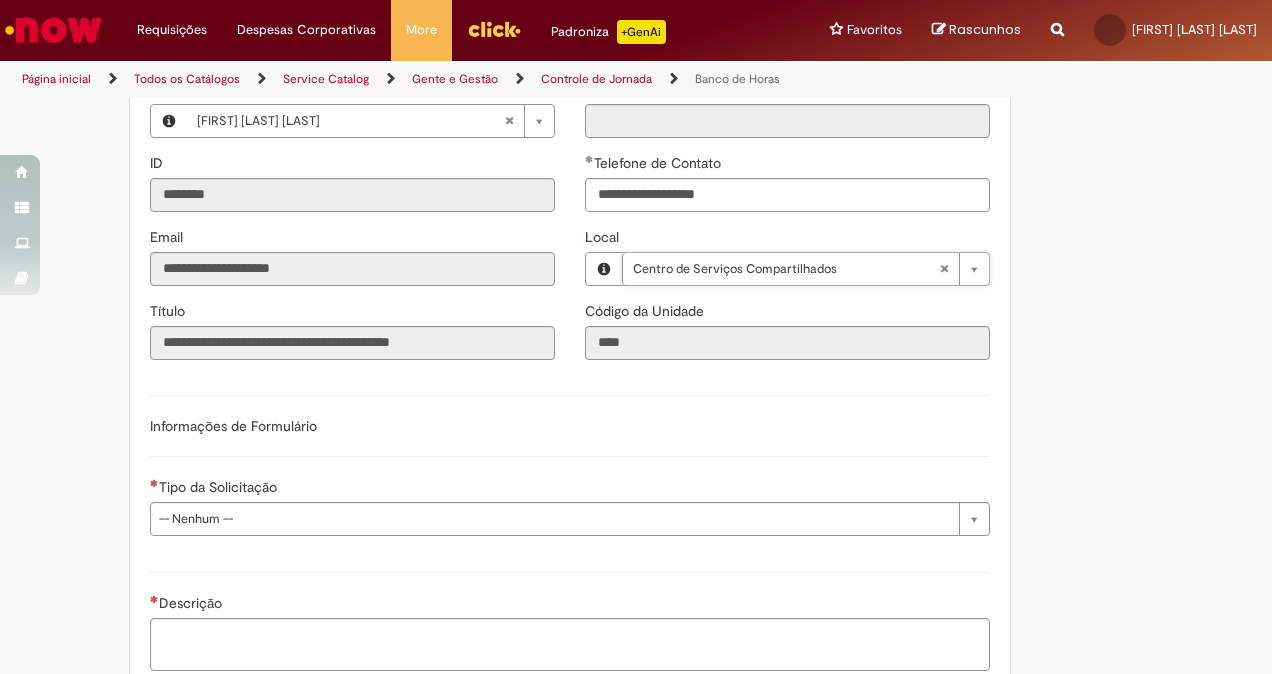scroll, scrollTop: 0, scrollLeft: 224, axis: horizontal 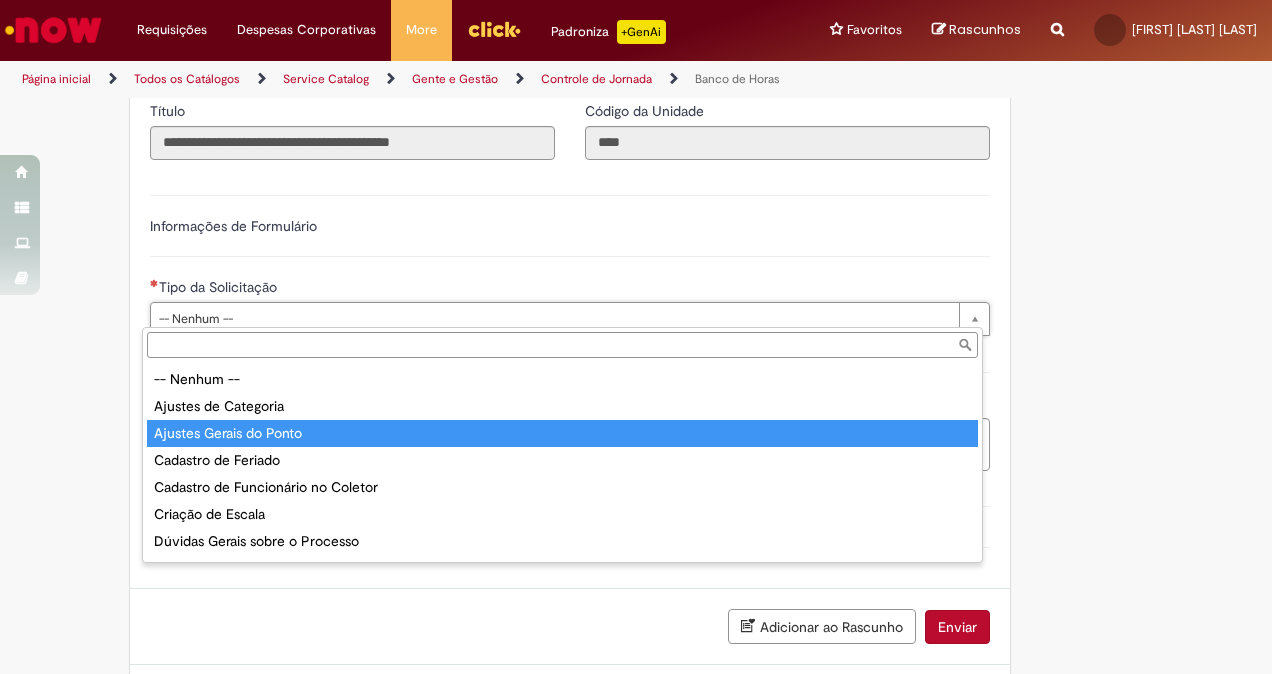 type on "**********" 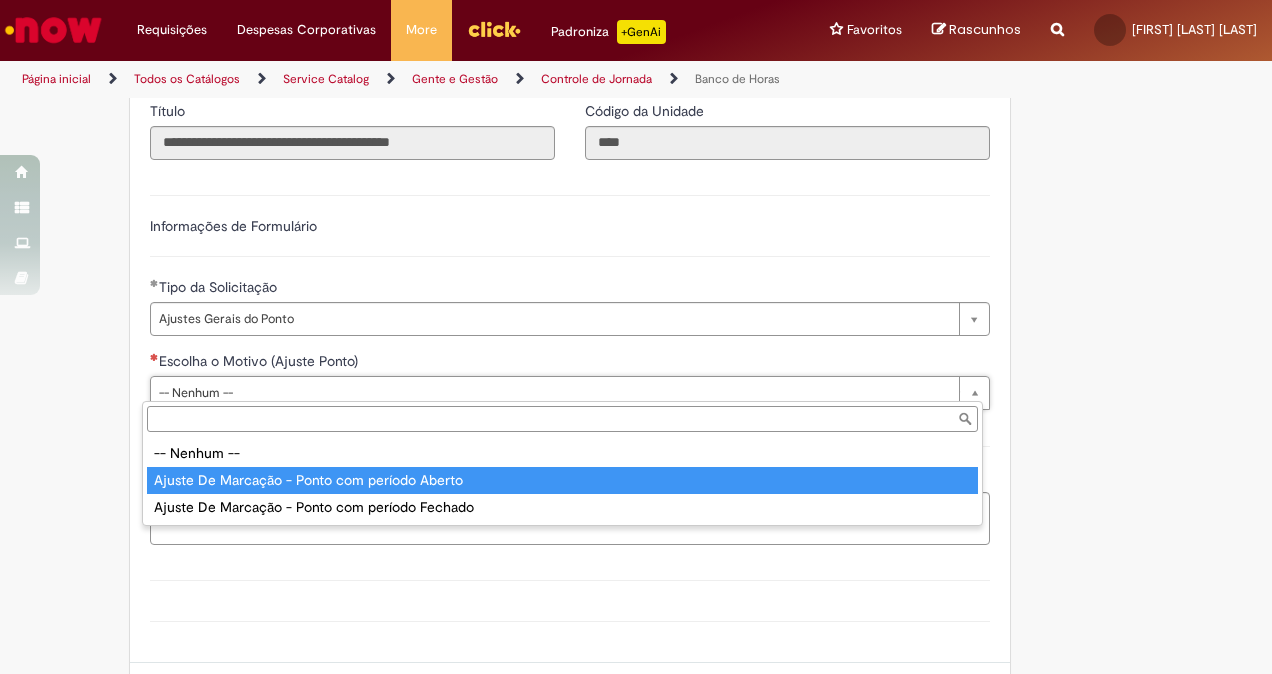 type on "**********" 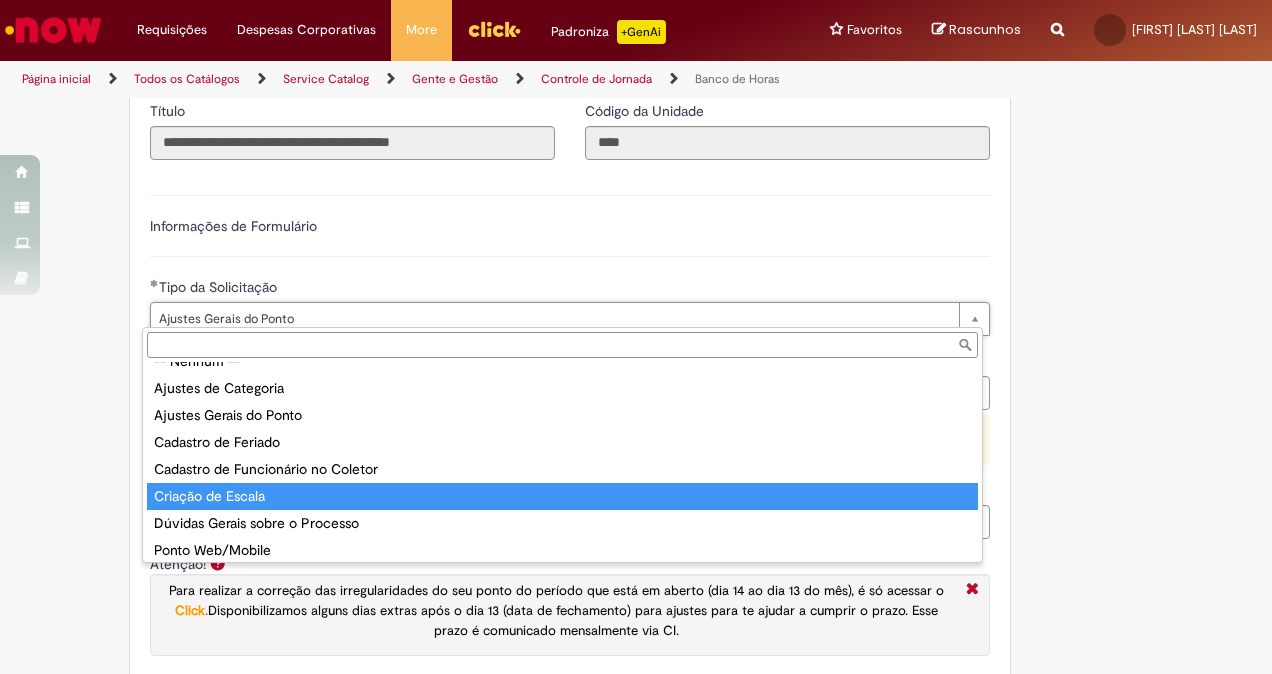 scroll, scrollTop: 24, scrollLeft: 0, axis: vertical 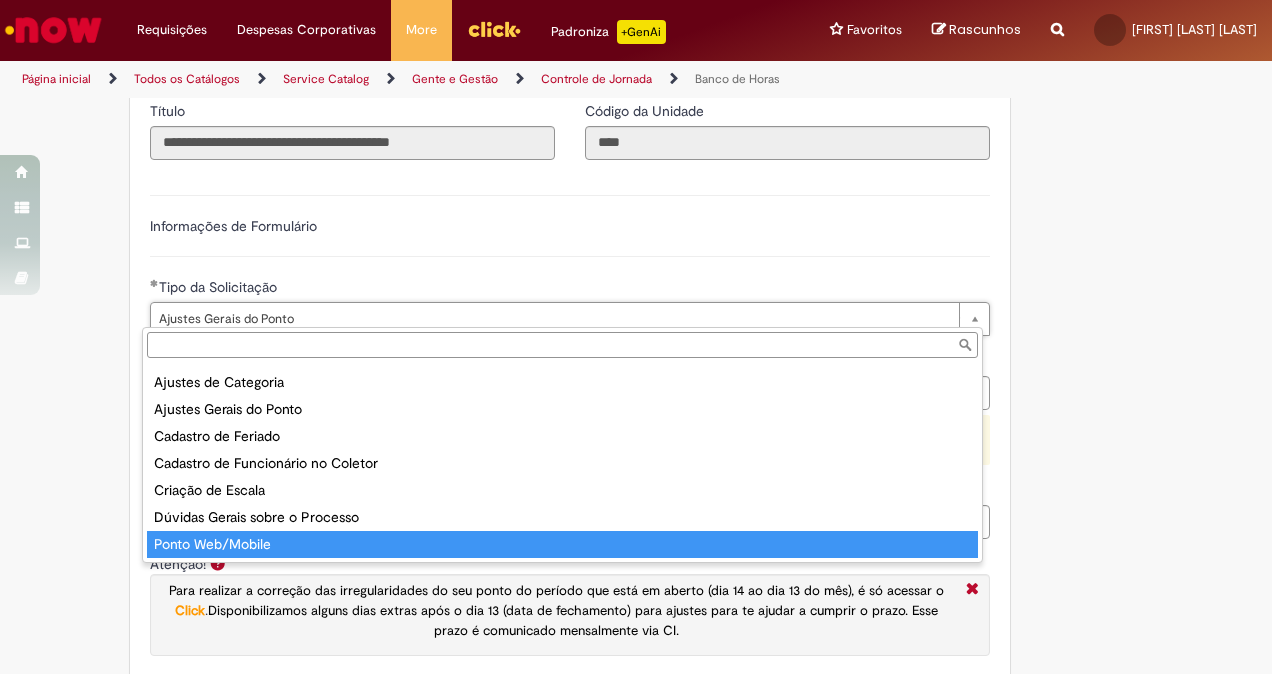 type on "**********" 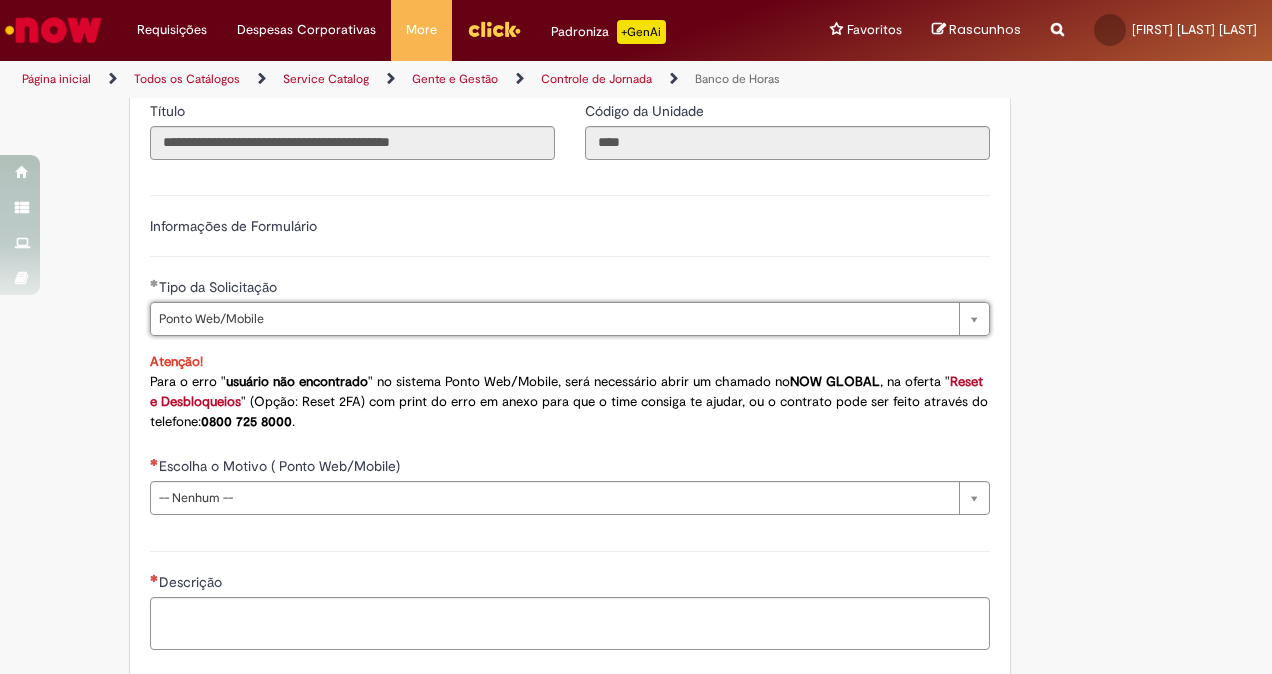 scroll, scrollTop: 0, scrollLeft: 115, axis: horizontal 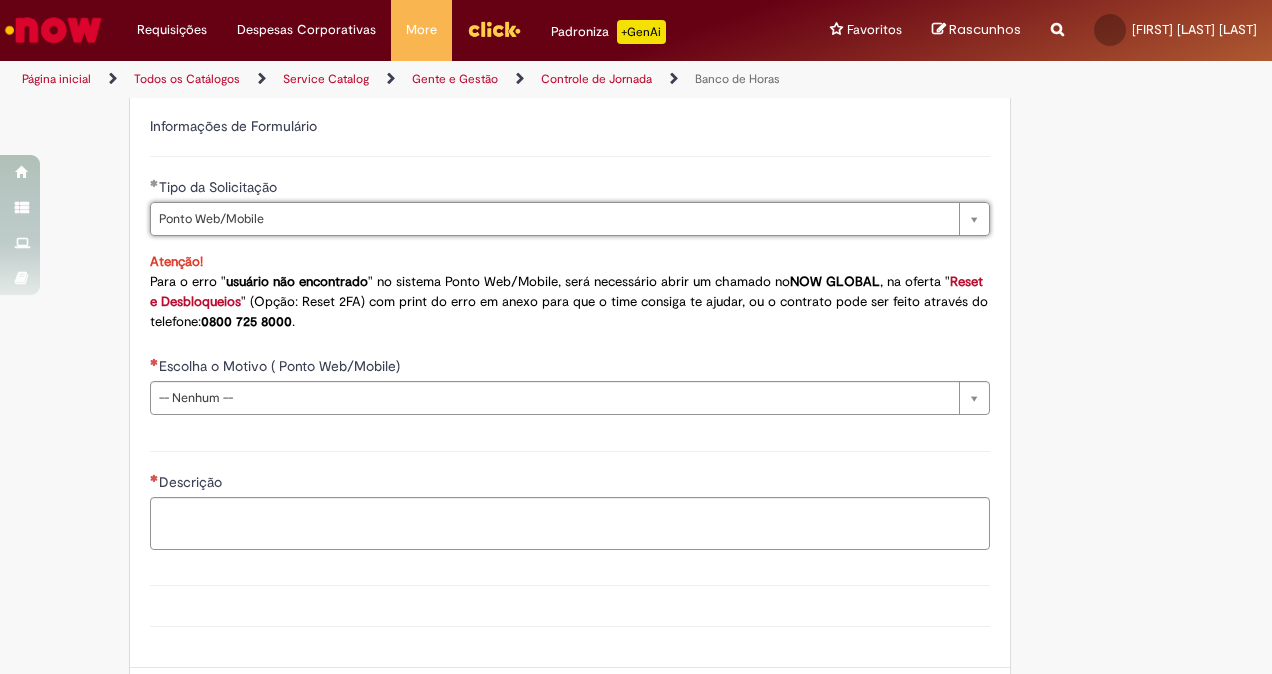 click on "Escolha o Motivo ( Ponto Web/Mobile)" at bounding box center (281, 366) 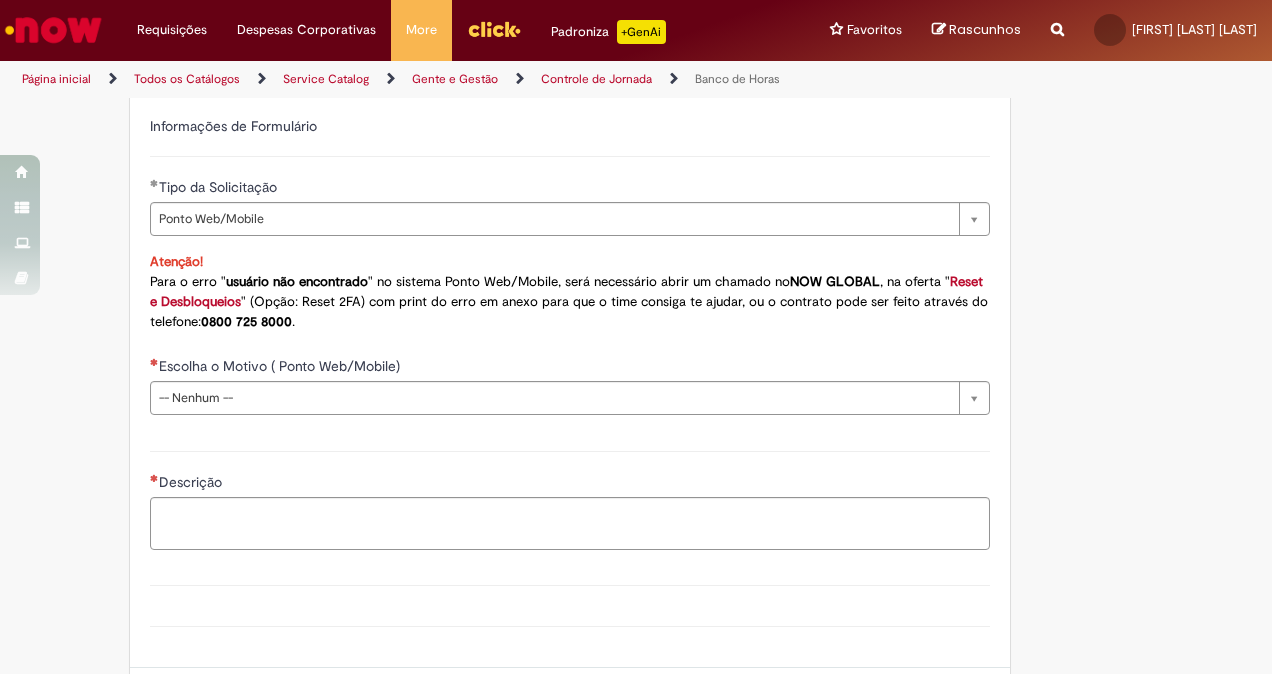scroll, scrollTop: 0, scrollLeft: 0, axis: both 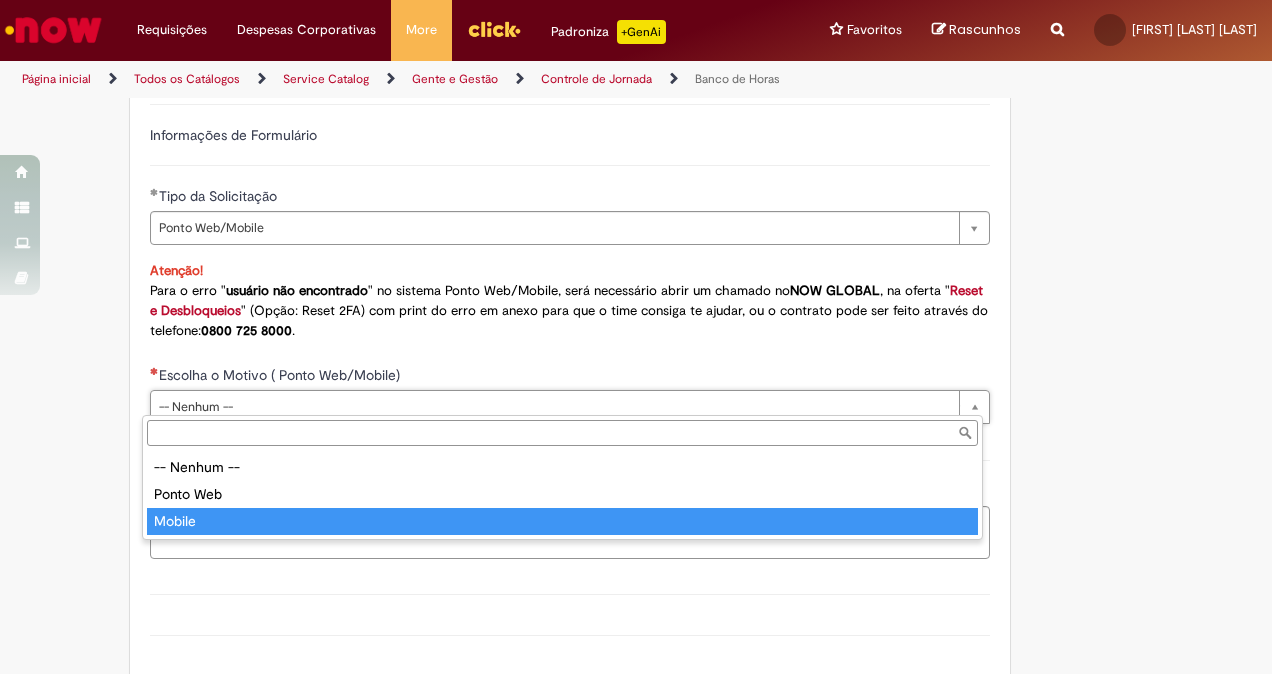 type on "******" 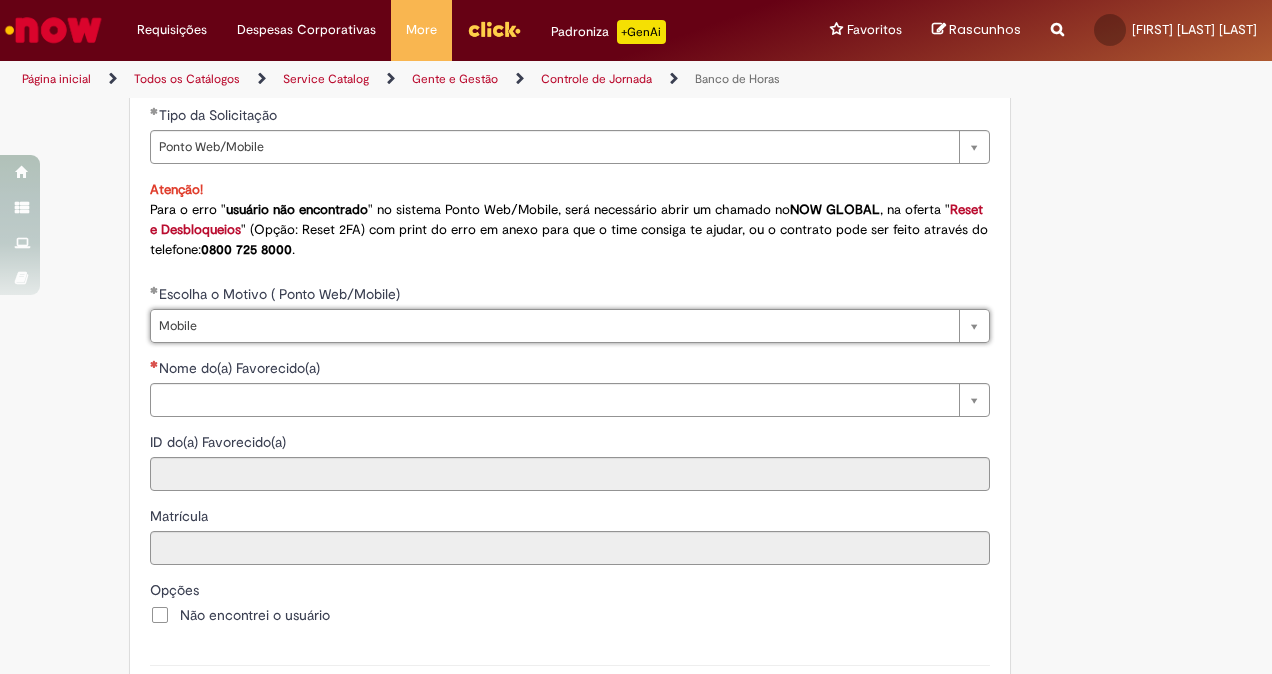 scroll, scrollTop: 1391, scrollLeft: 0, axis: vertical 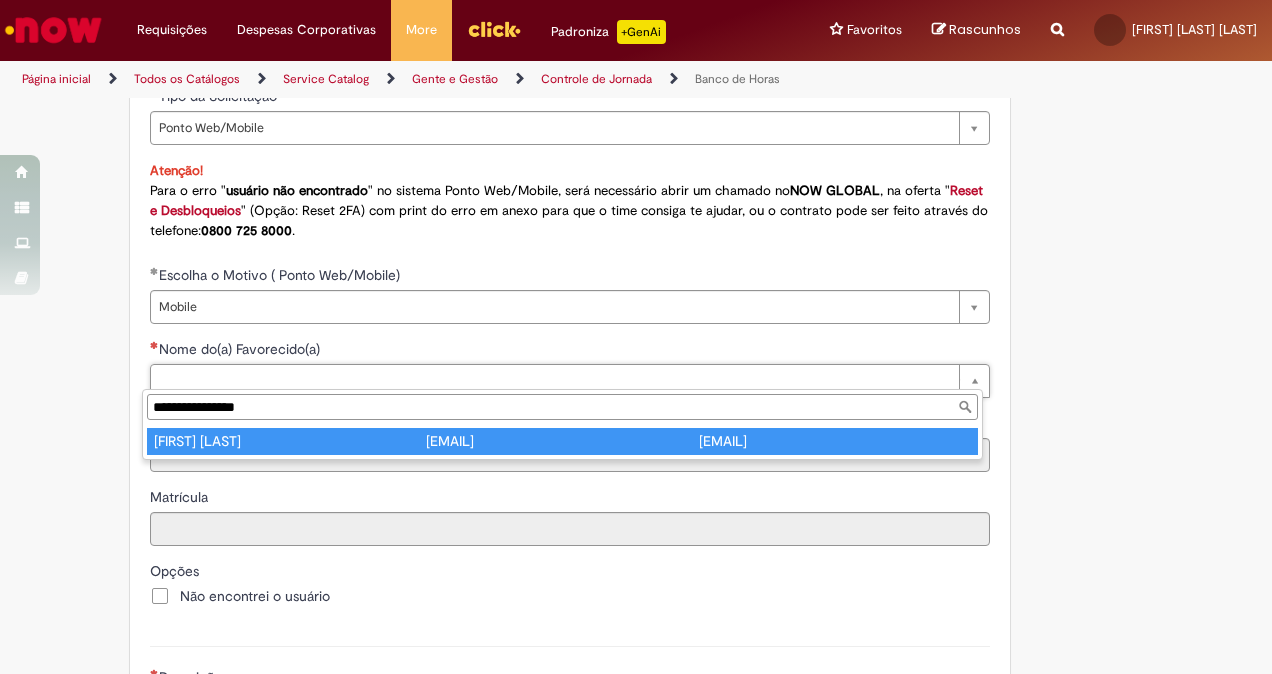 type on "**********" 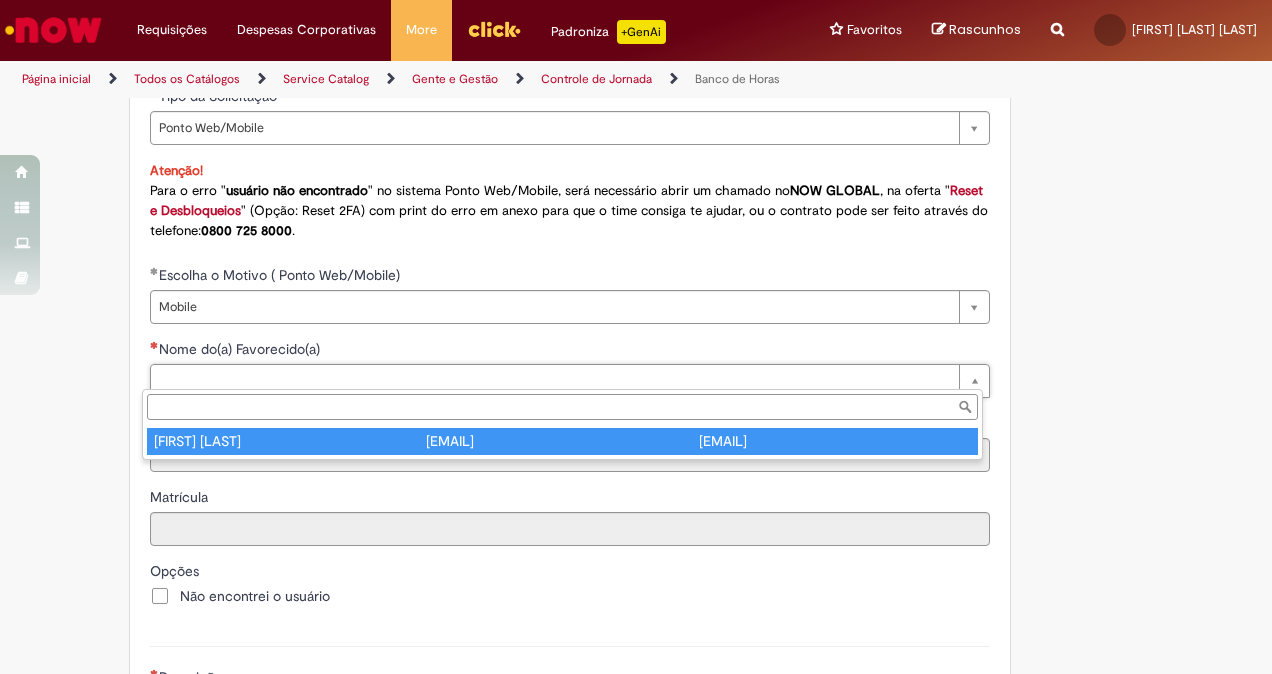 type on "**********" 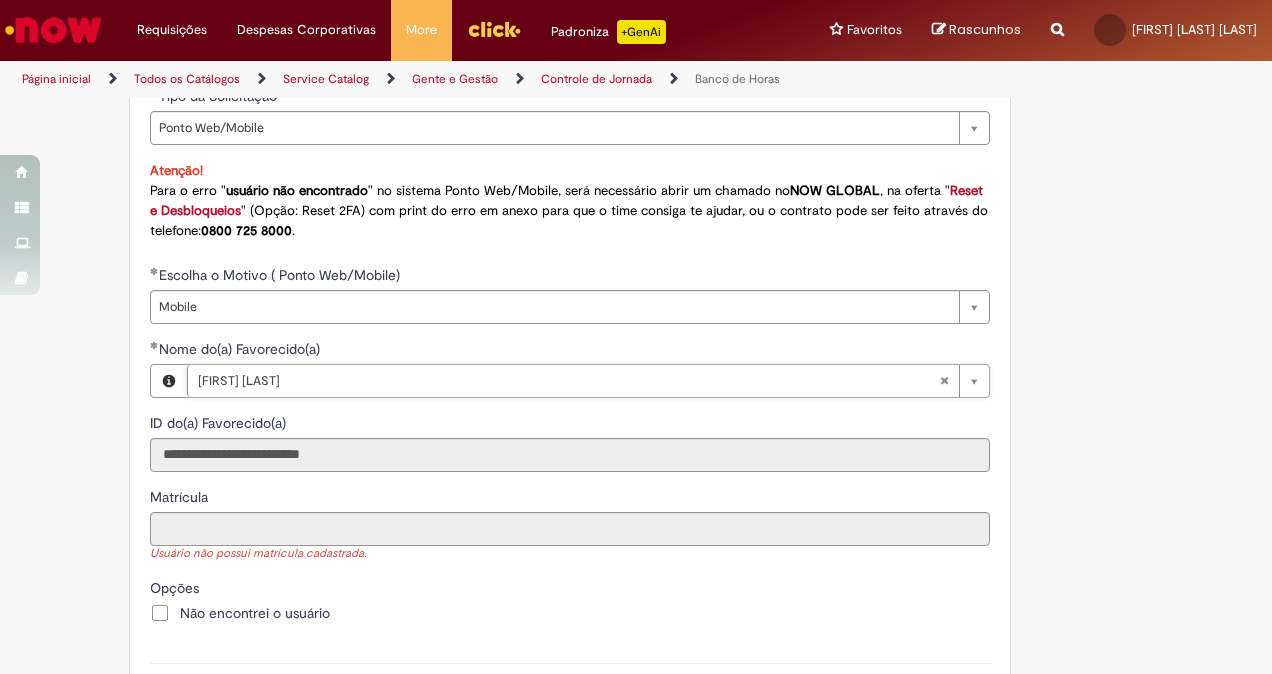 scroll, scrollTop: 1491, scrollLeft: 0, axis: vertical 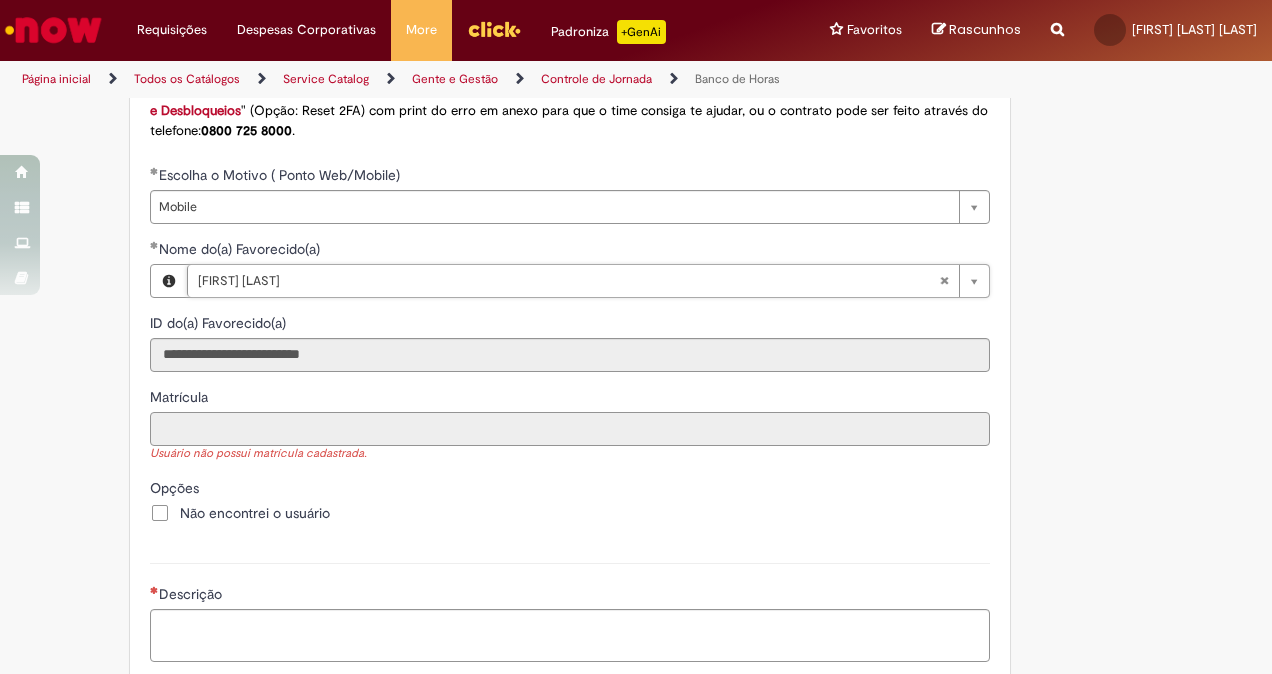 click on "Matrícula" at bounding box center [570, 429] 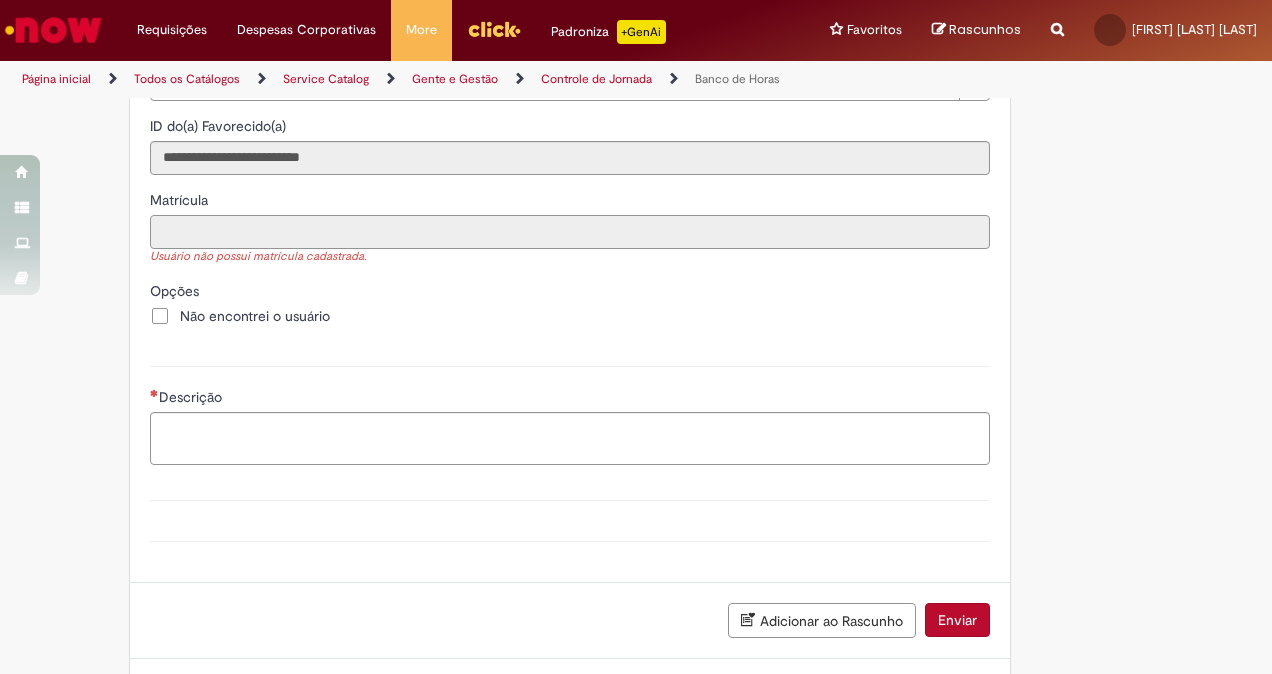 scroll, scrollTop: 1691, scrollLeft: 0, axis: vertical 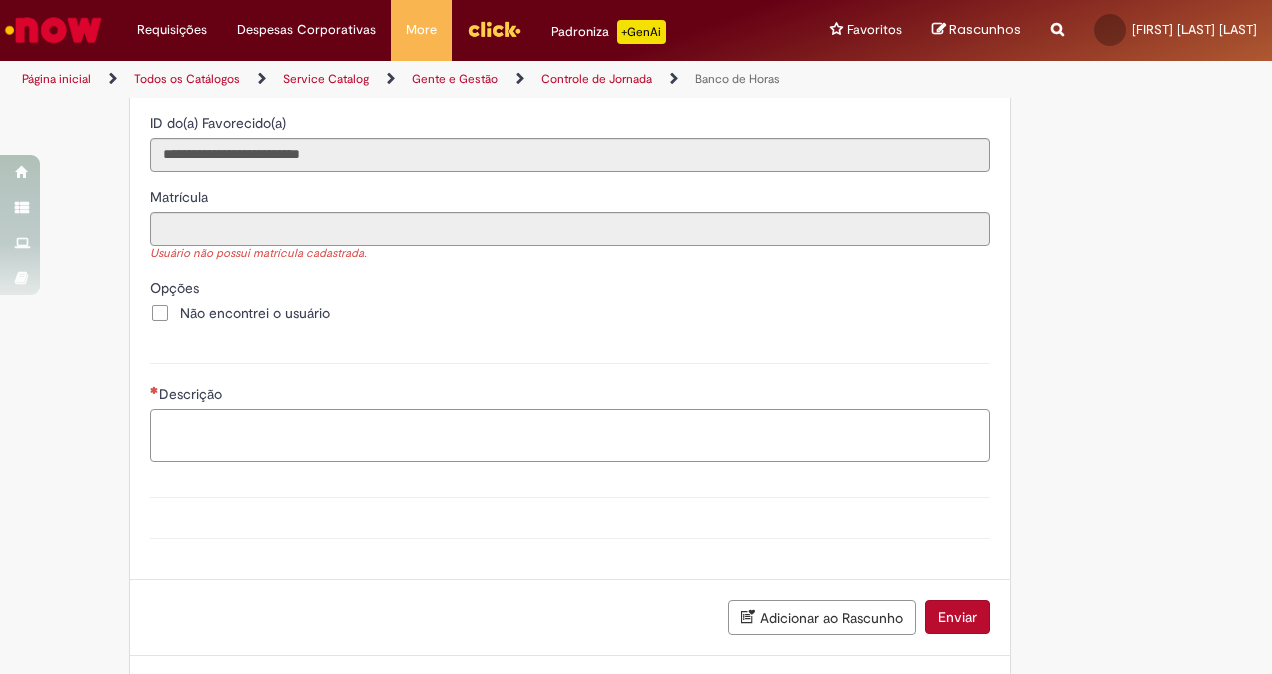 click on "Descrição" at bounding box center (570, 435) 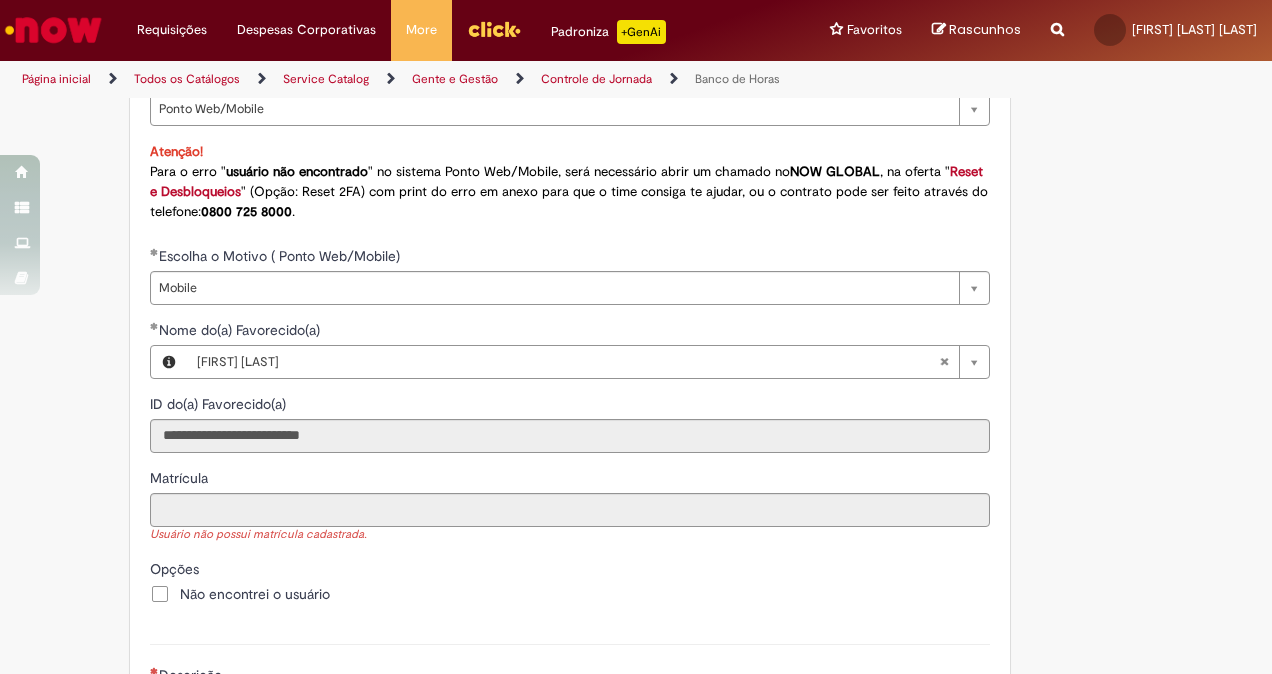 scroll, scrollTop: 1774, scrollLeft: 0, axis: vertical 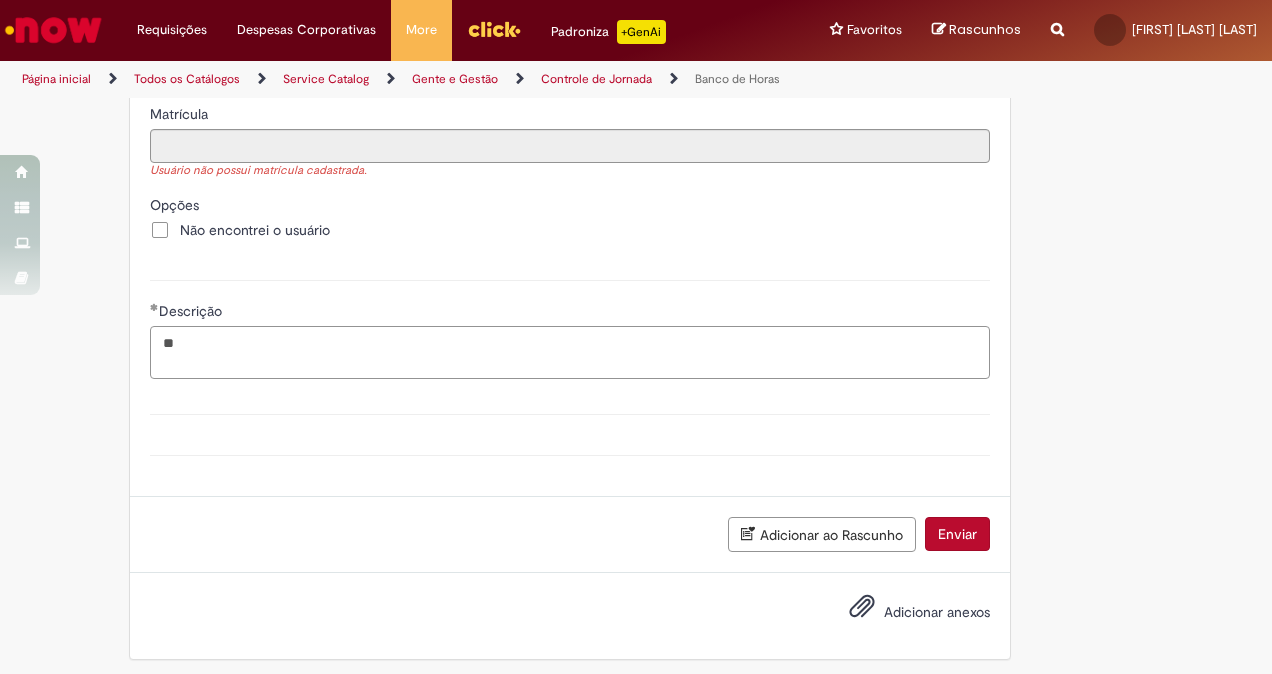 type on "*" 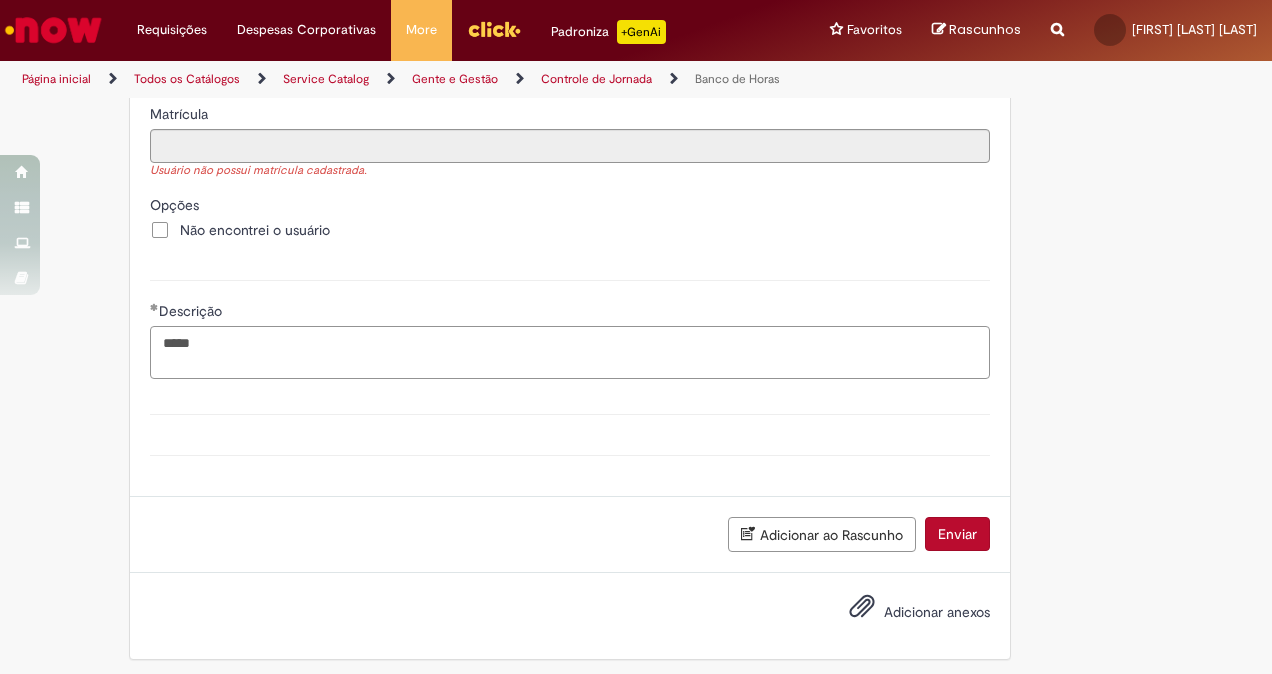paste on "**********" 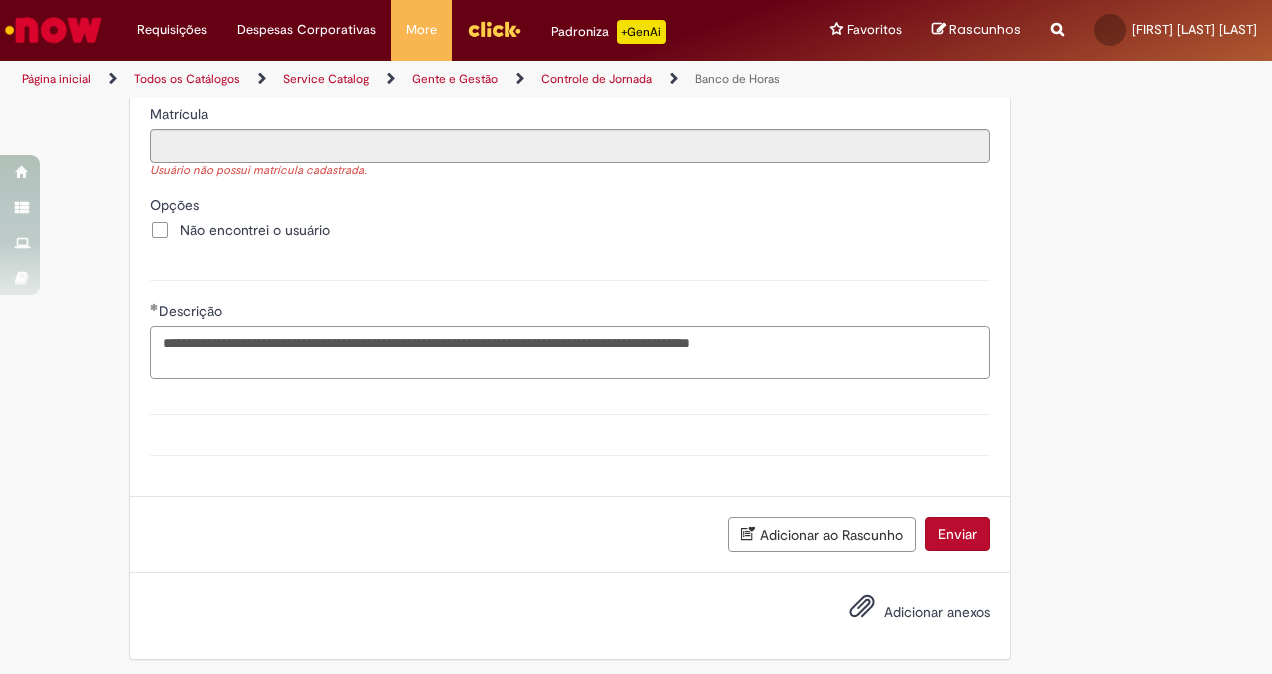 drag, startPoint x: 228, startPoint y: 337, endPoint x: 194, endPoint y: 337, distance: 34 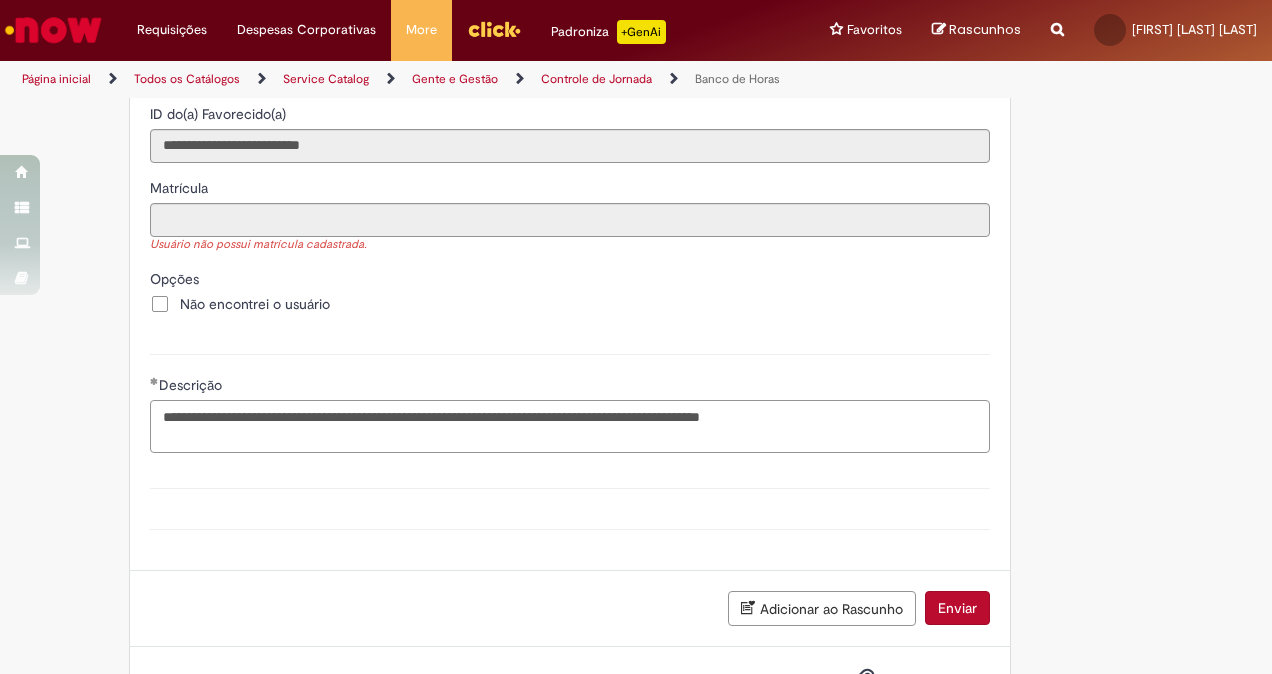 scroll, scrollTop: 1774, scrollLeft: 0, axis: vertical 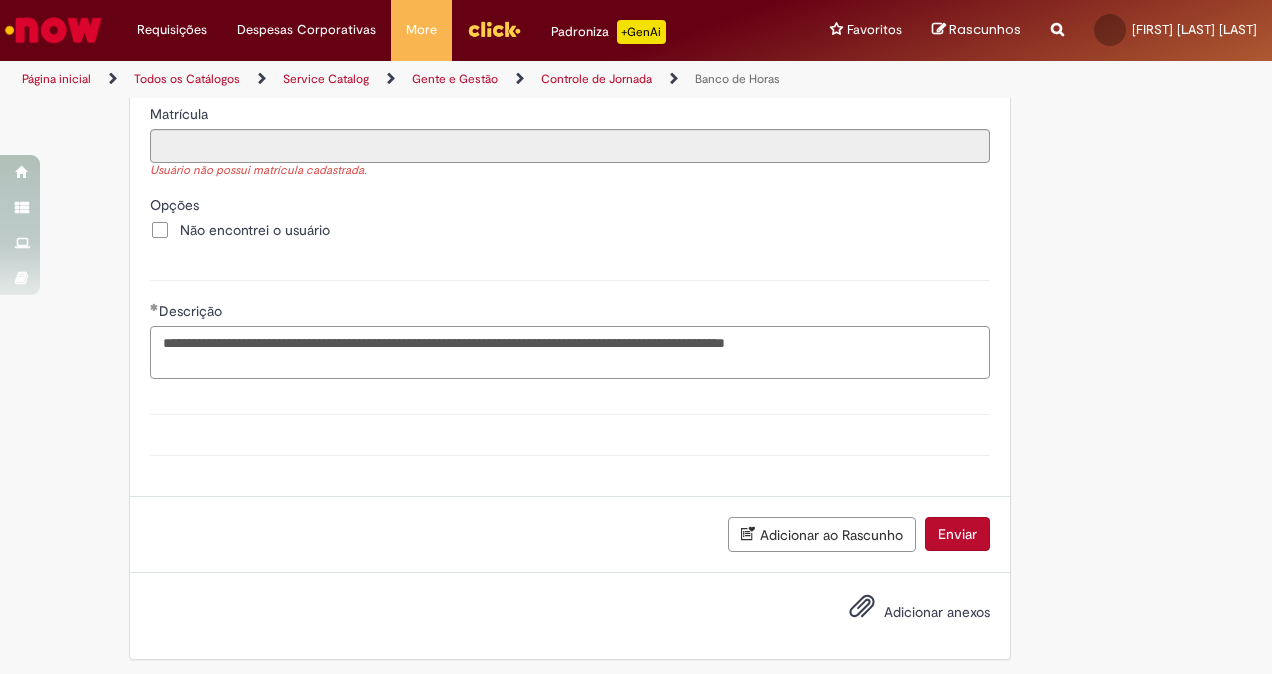 click on "**********" at bounding box center [570, 352] 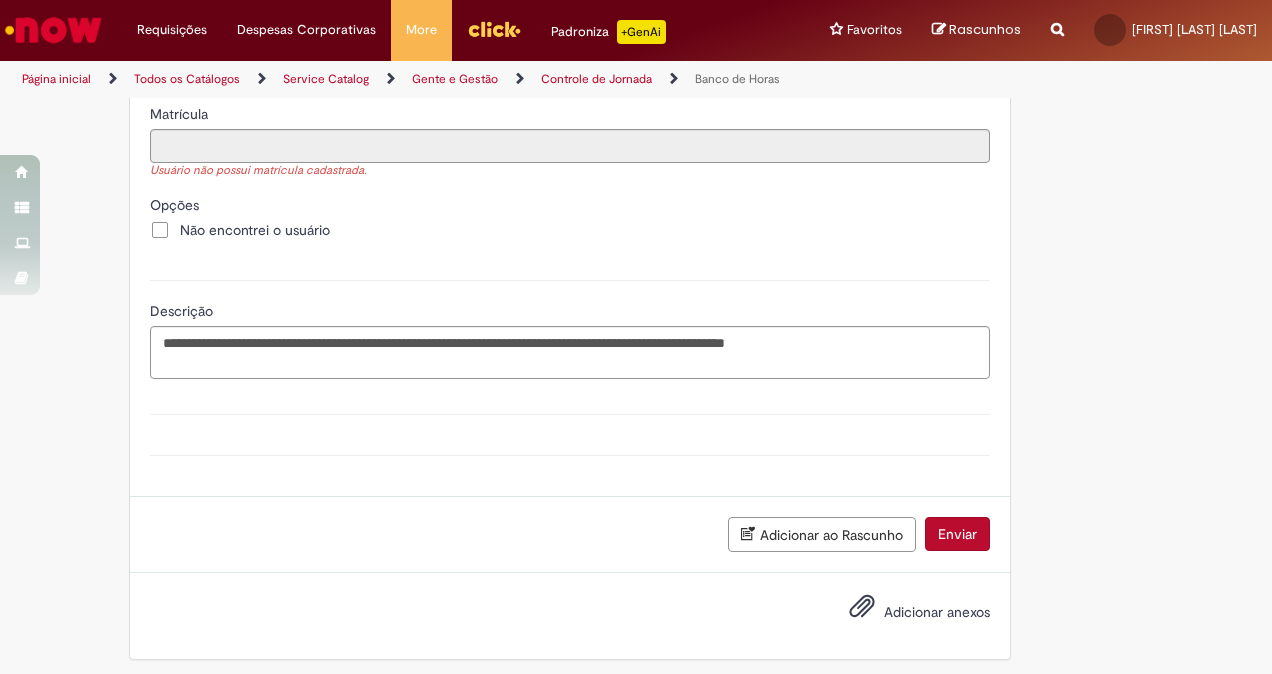 click on "Adicionar ao Rascunho" at bounding box center [822, 534] 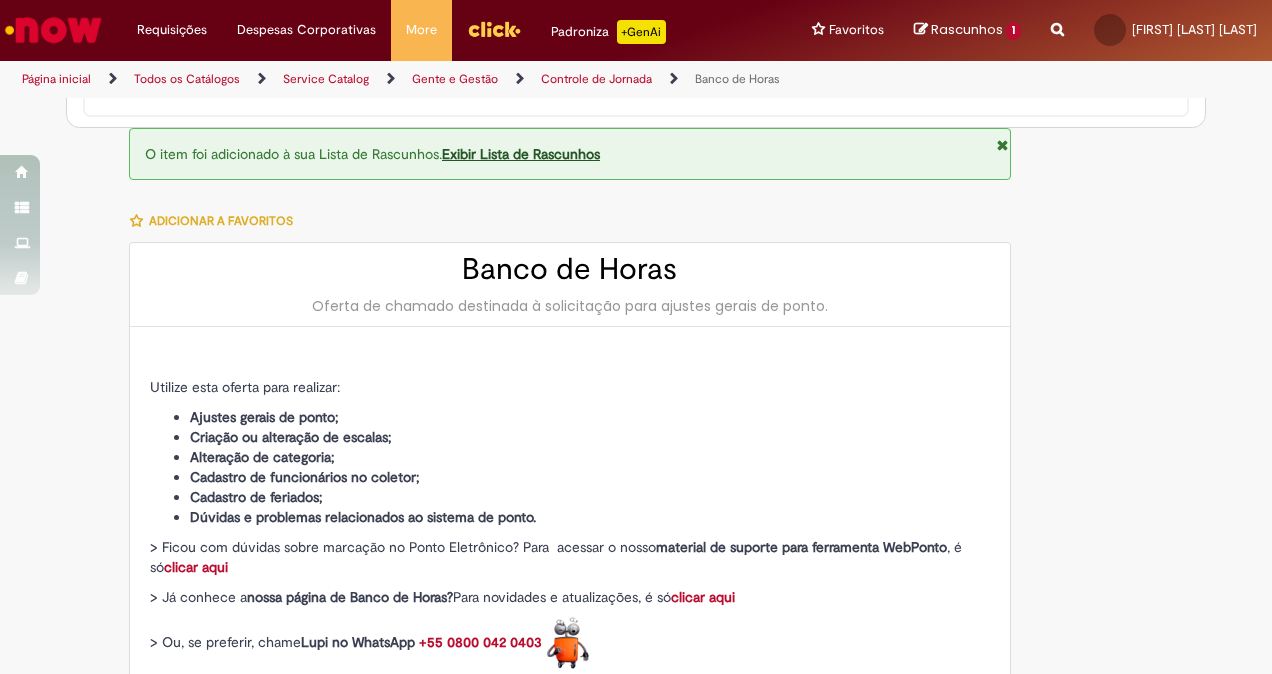 scroll, scrollTop: 300, scrollLeft: 0, axis: vertical 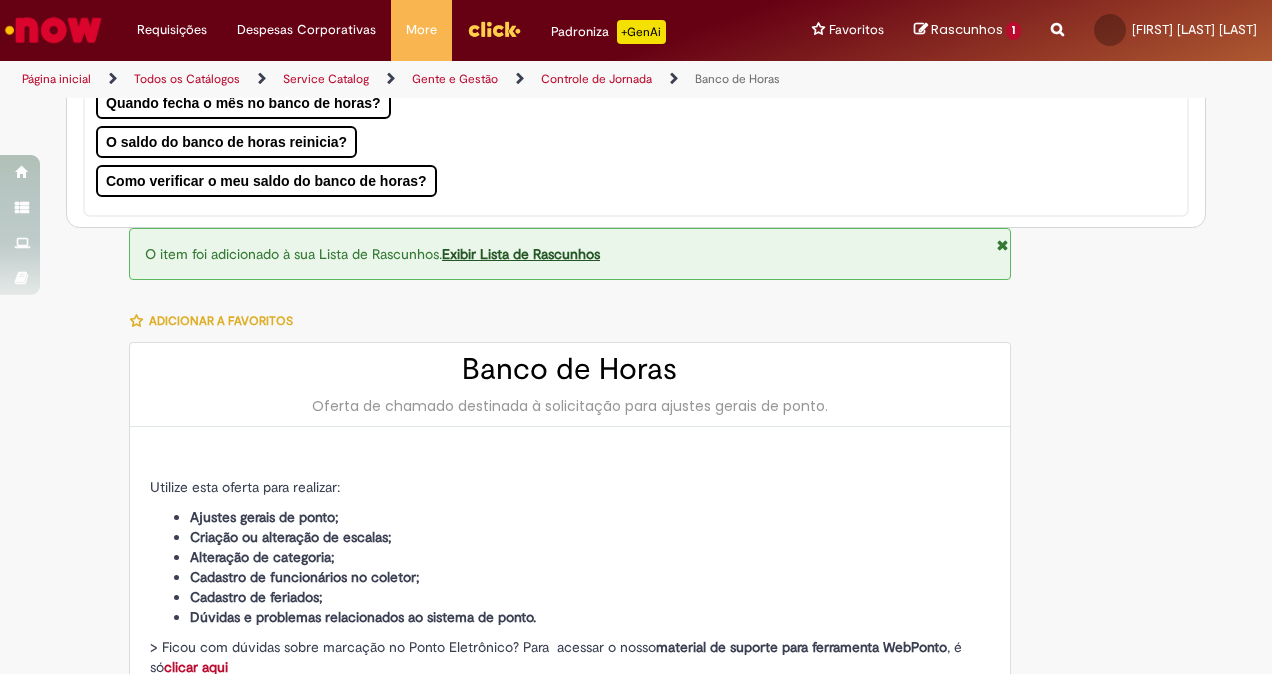 click on "Exibir Lista de Rascunhos" at bounding box center [521, 254] 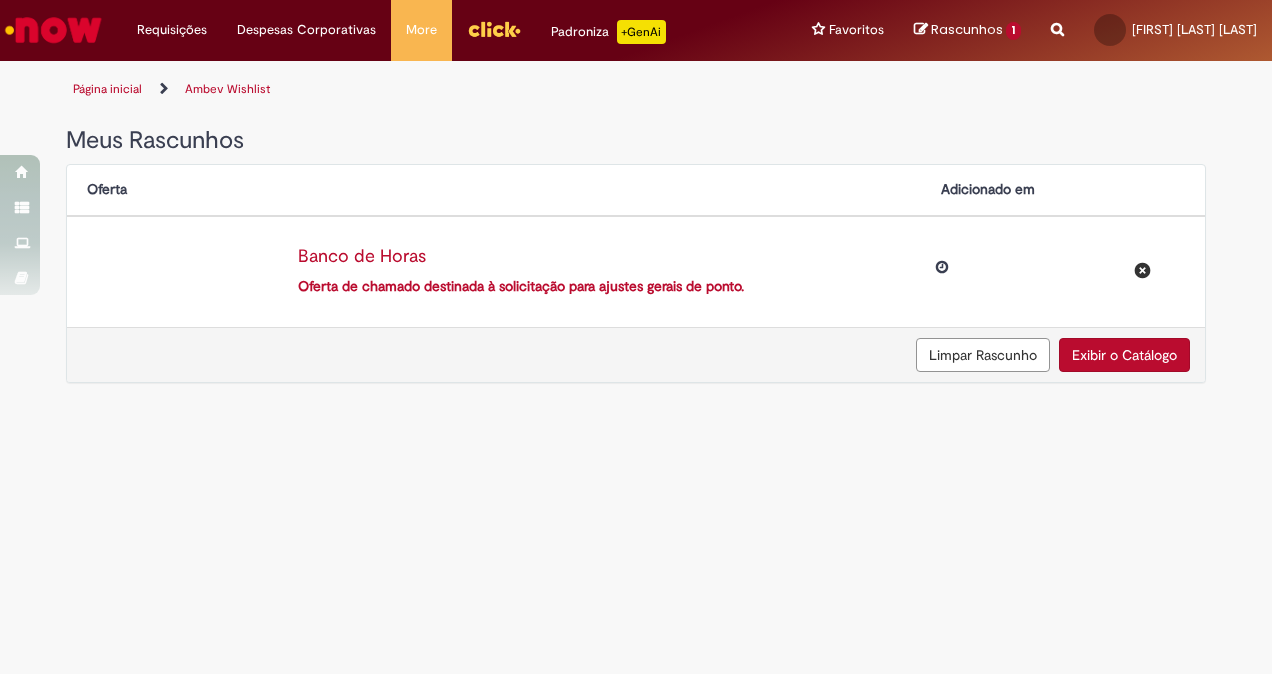 scroll, scrollTop: 0, scrollLeft: 0, axis: both 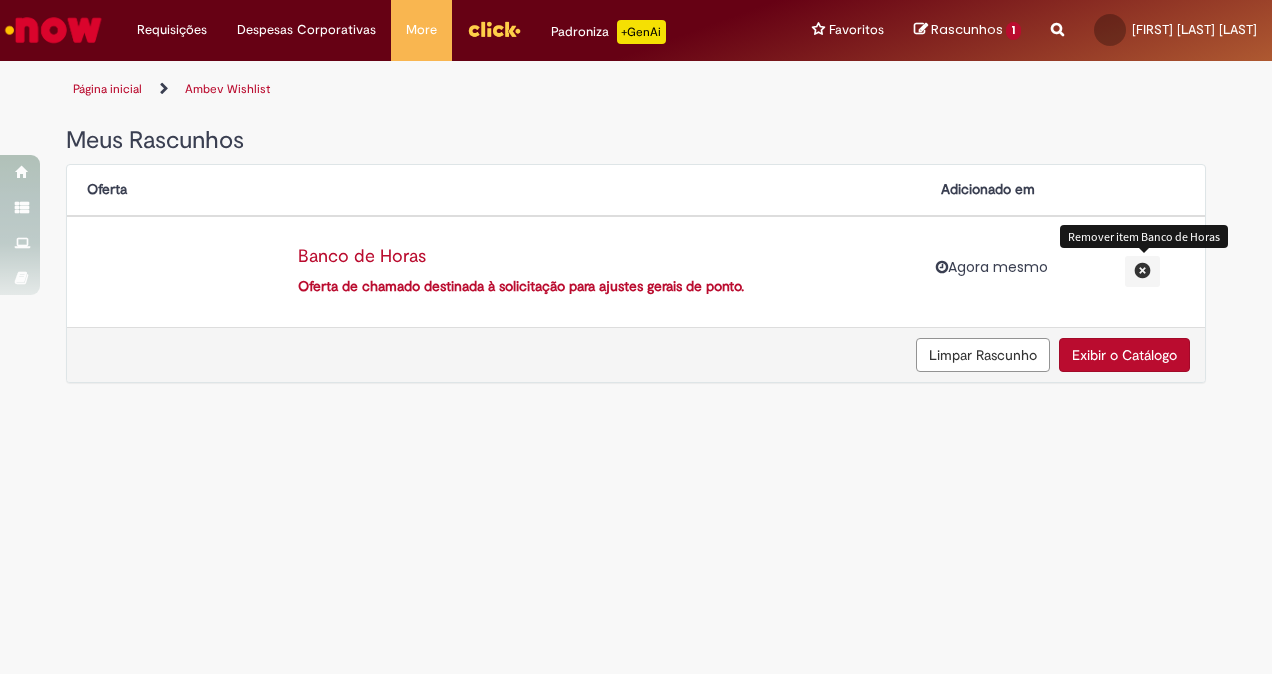 click at bounding box center (1142, 270) 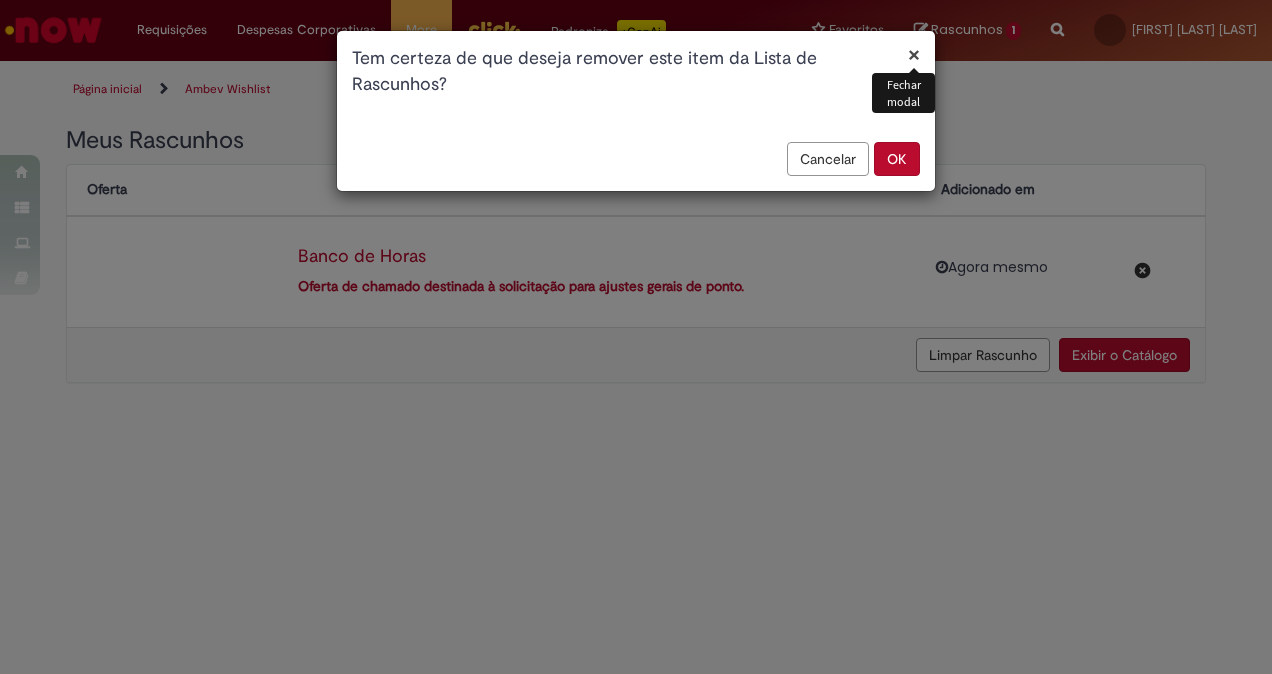 click on "OK" at bounding box center [897, 159] 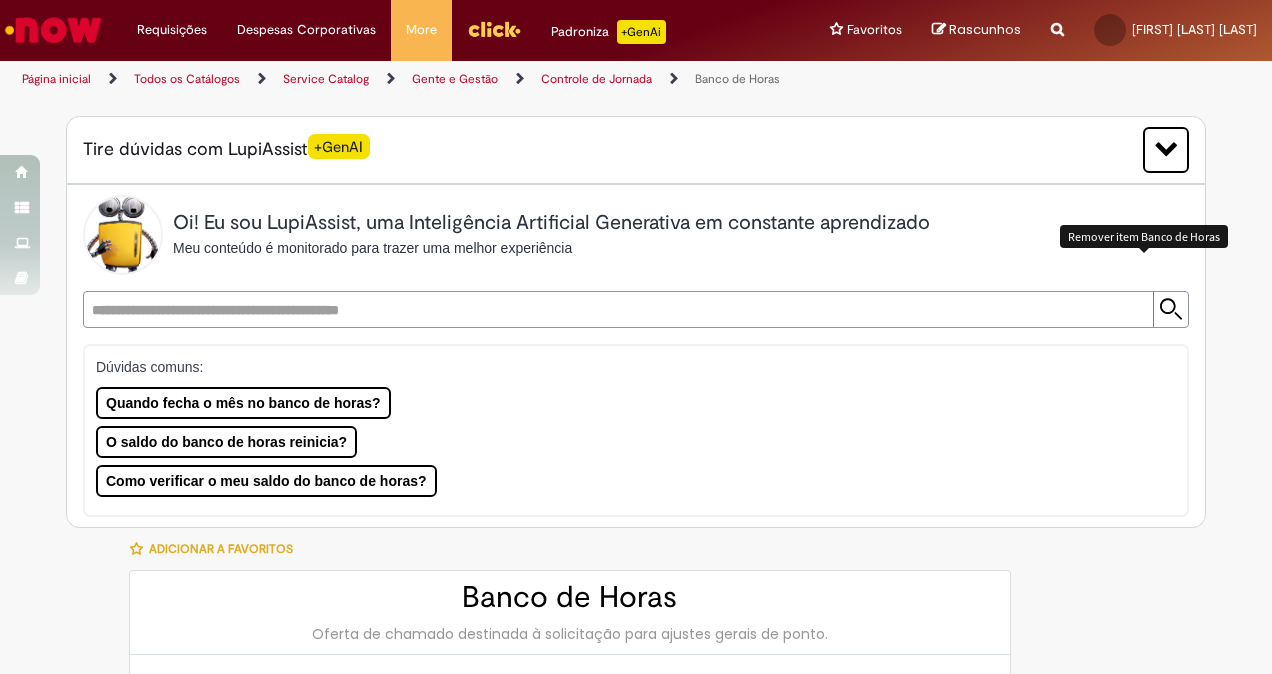 type on "**********" 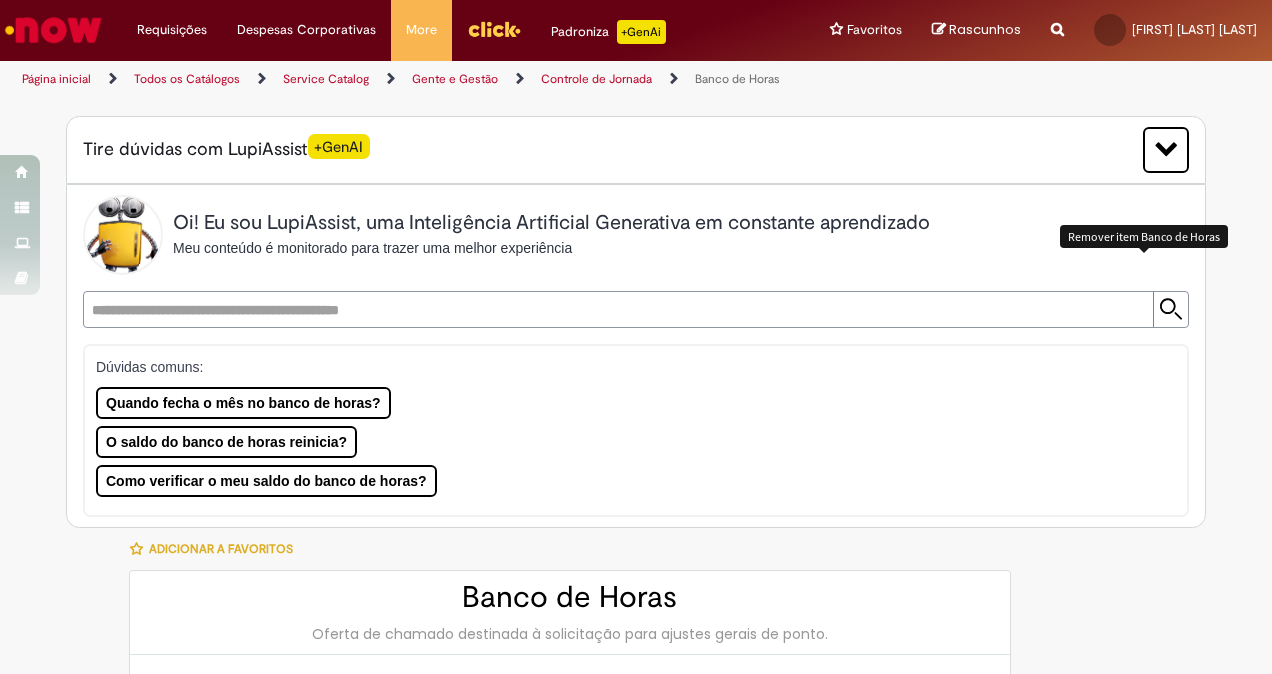 type on "**********" 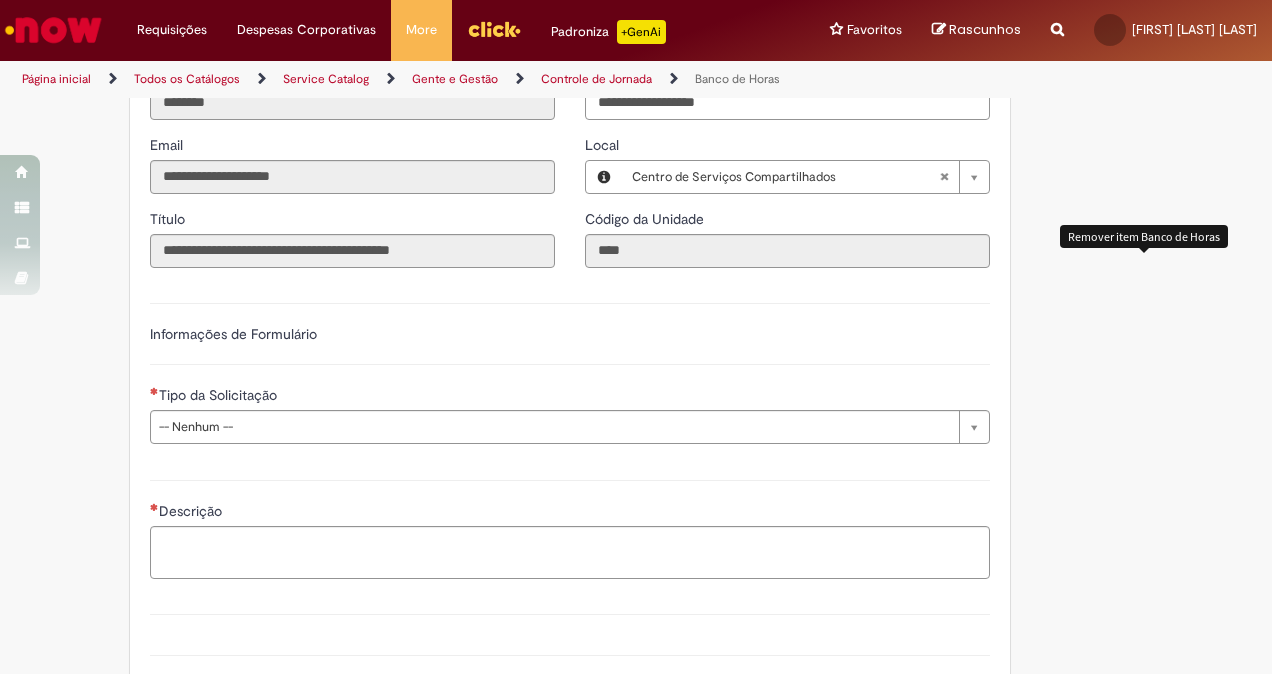 scroll, scrollTop: 1192, scrollLeft: 0, axis: vertical 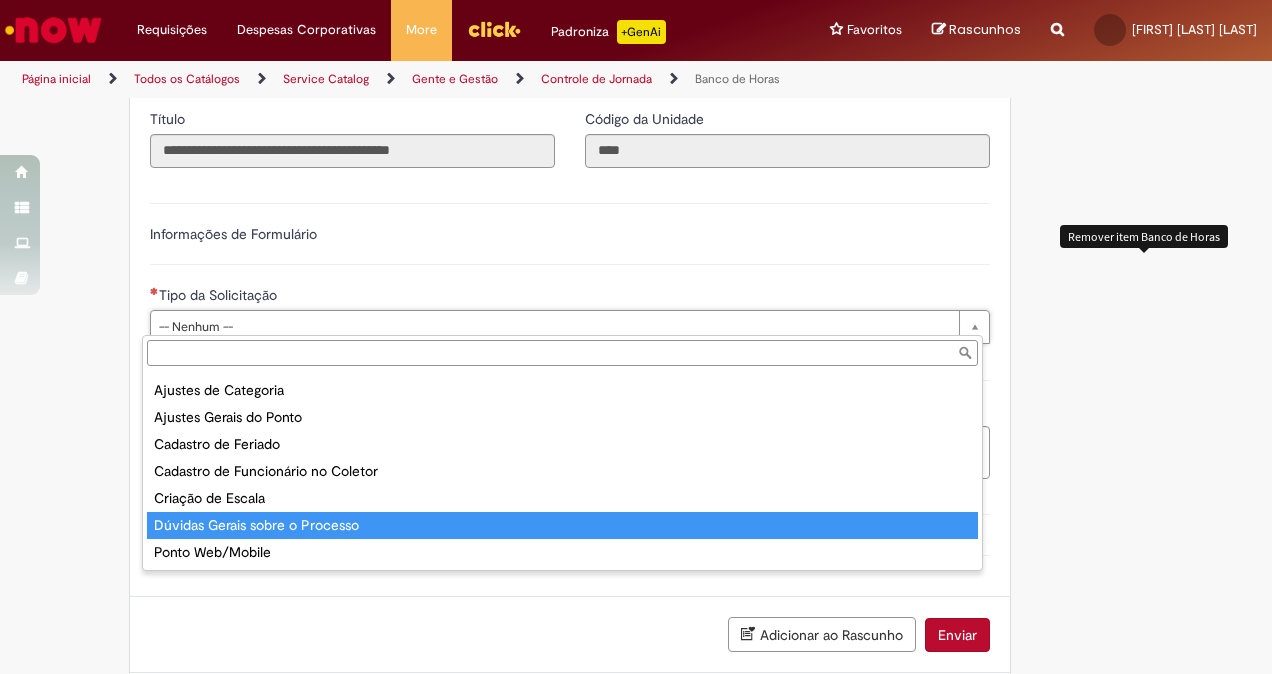 drag, startPoint x: 249, startPoint y: 548, endPoint x: 260, endPoint y: 539, distance: 14.21267 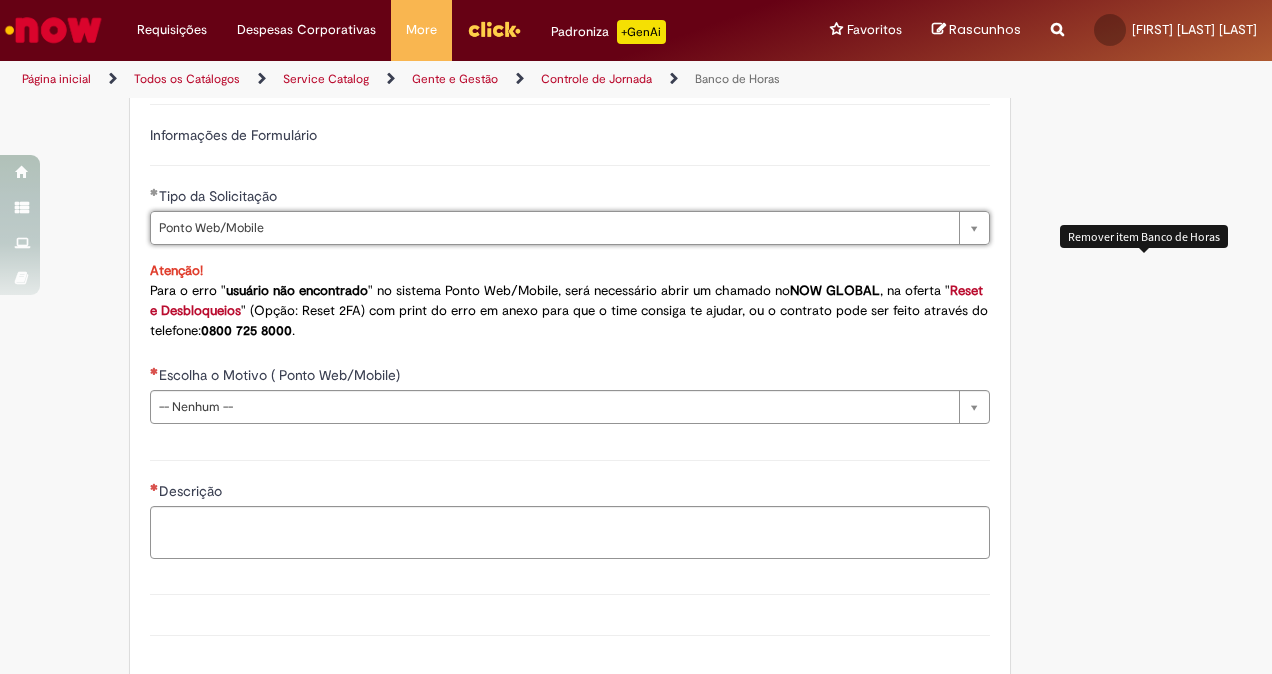 scroll, scrollTop: 1292, scrollLeft: 0, axis: vertical 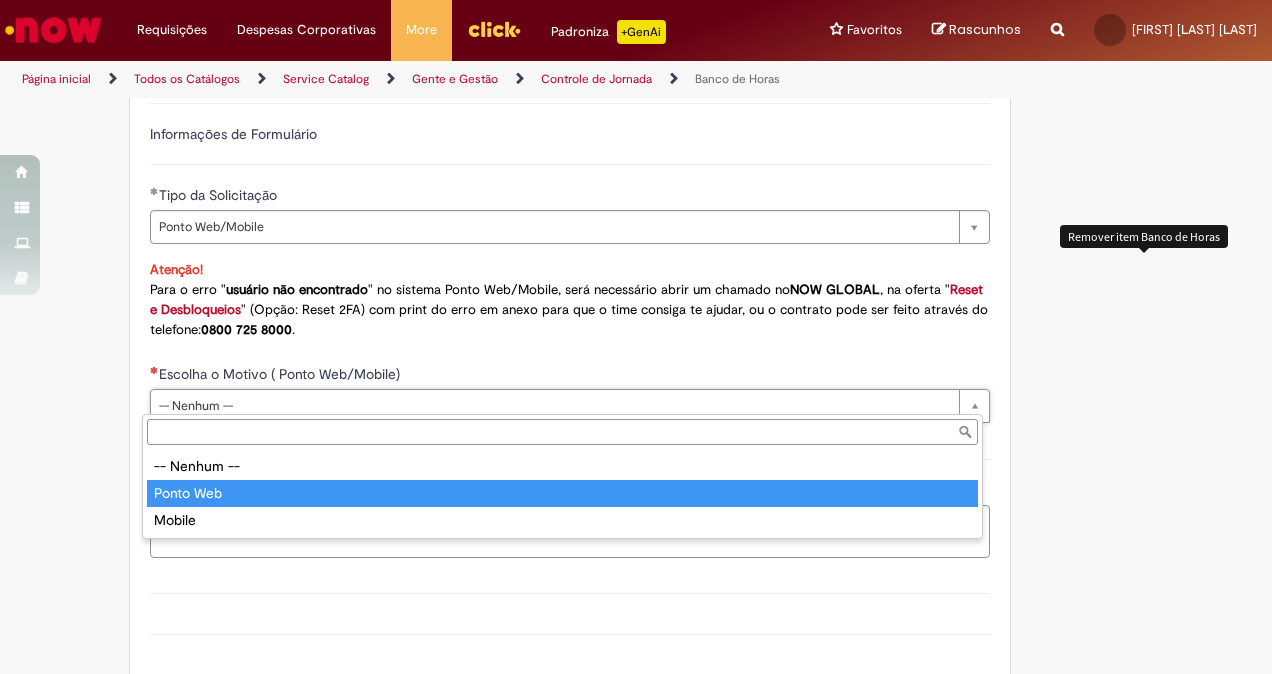 type on "*********" 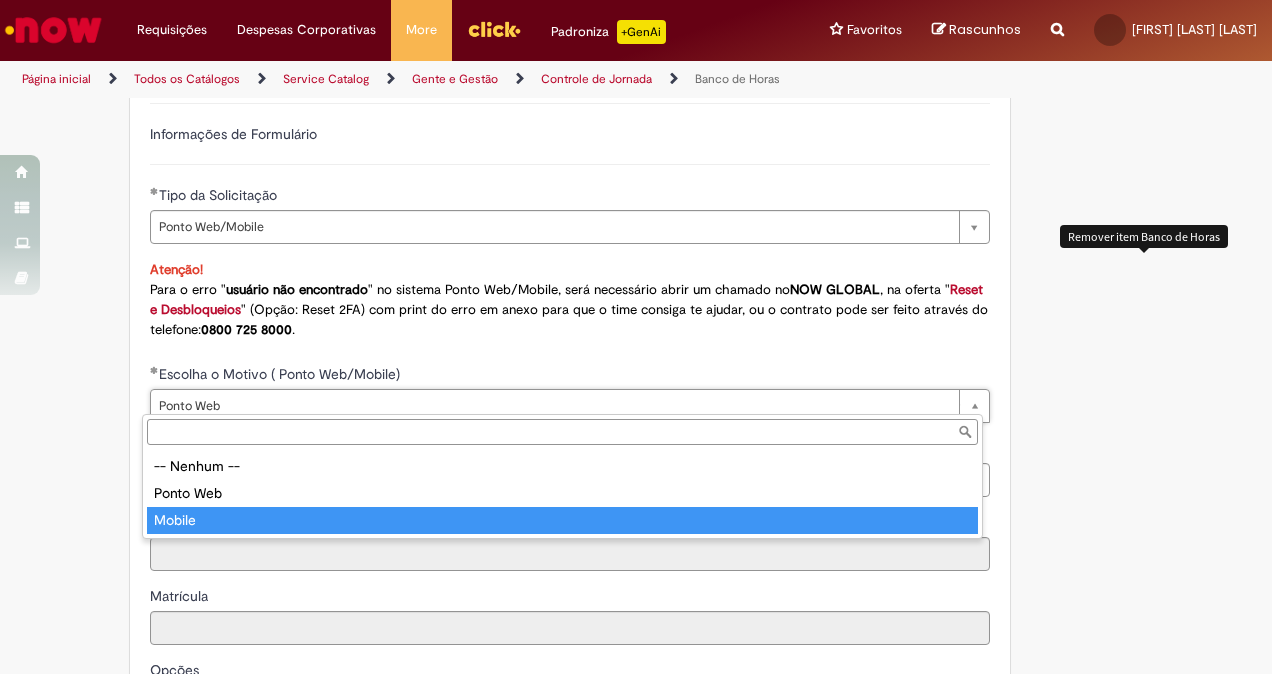 type on "******" 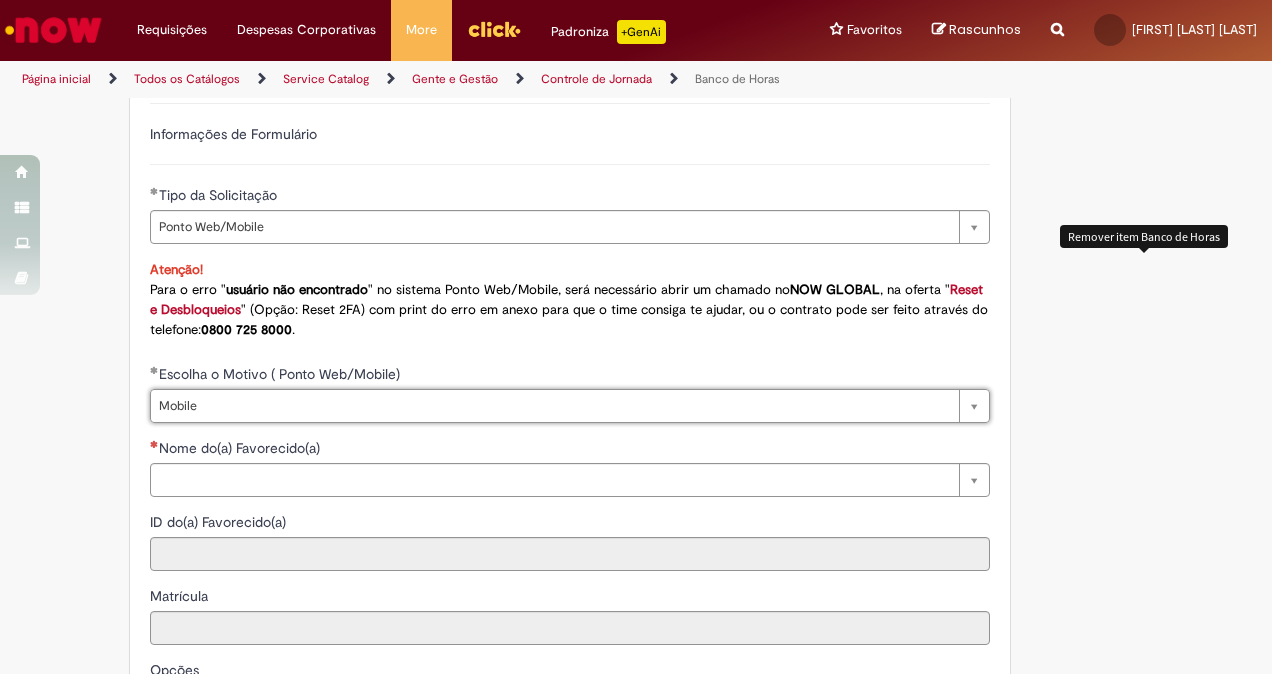 scroll, scrollTop: 0, scrollLeft: 40, axis: horizontal 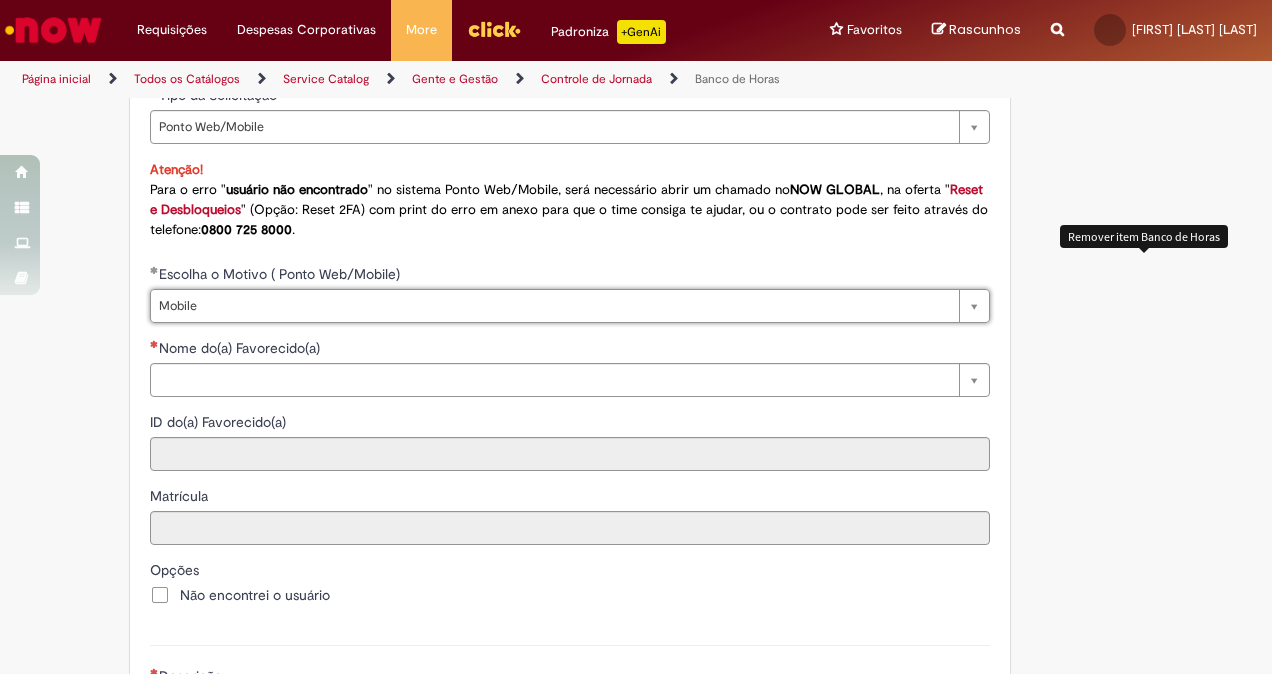 click on "Nome do(a) Favorecido(a)" at bounding box center [241, 348] 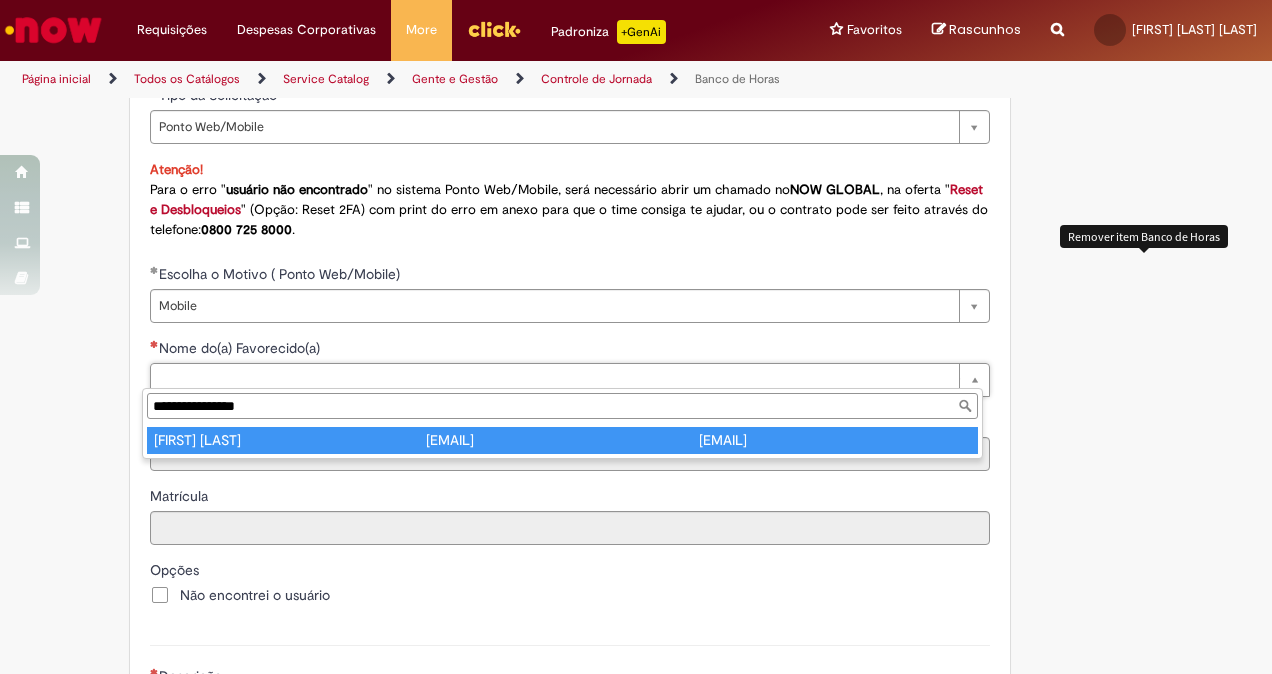 type on "**********" 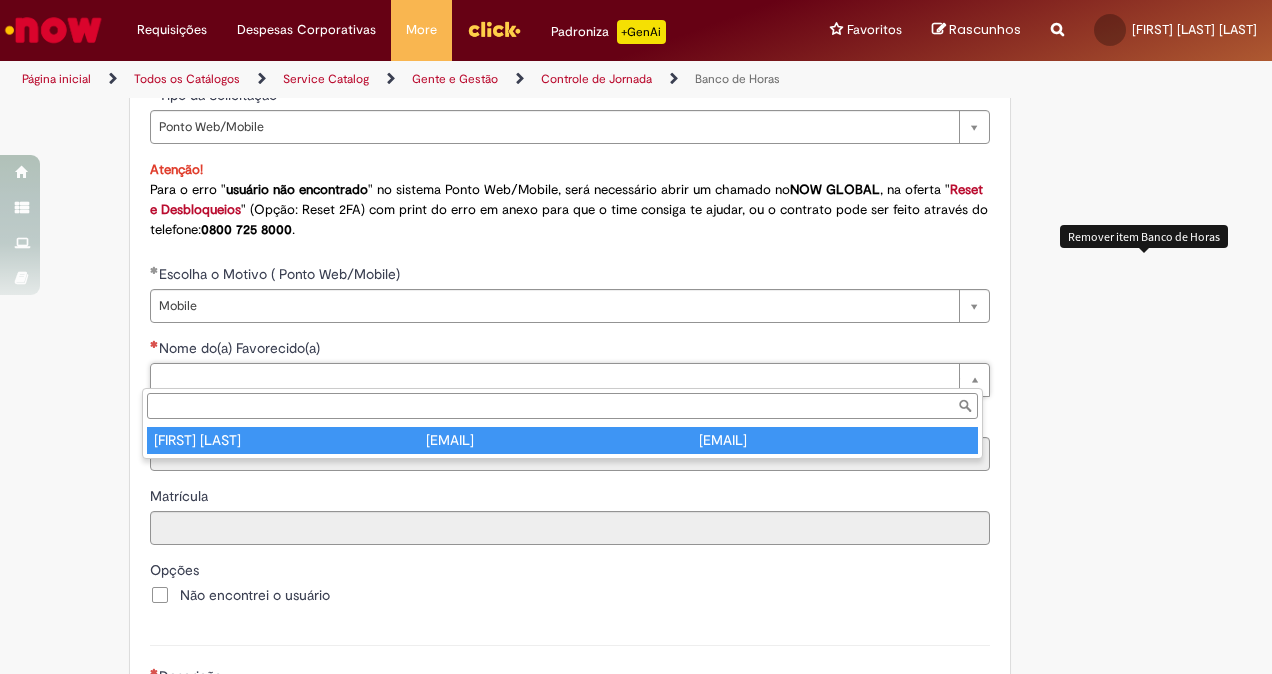 type on "**********" 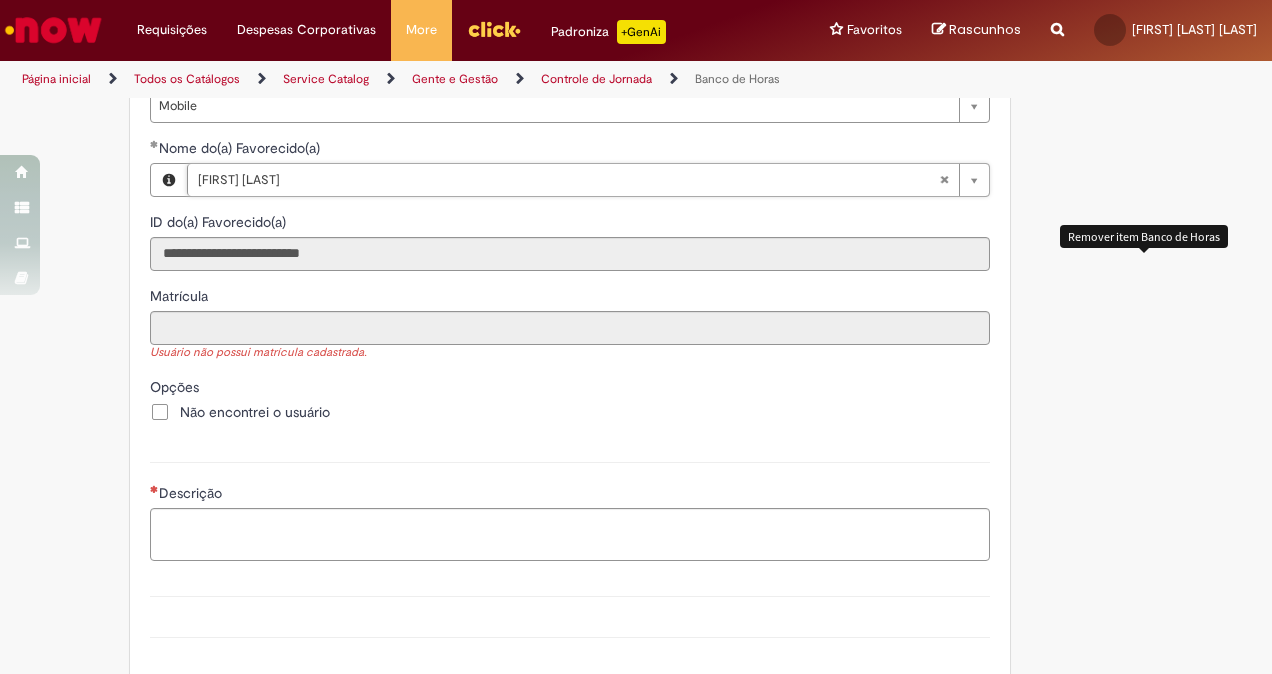 scroll, scrollTop: 1692, scrollLeft: 0, axis: vertical 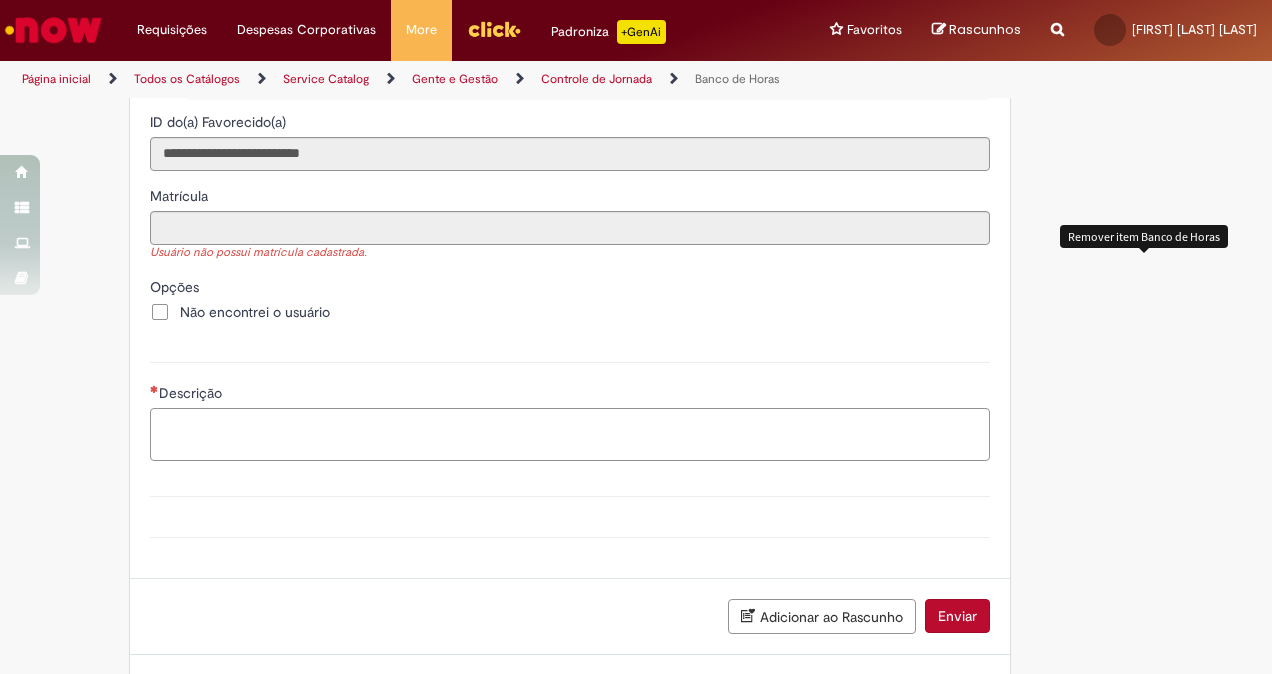 click on "Descrição" at bounding box center (570, 434) 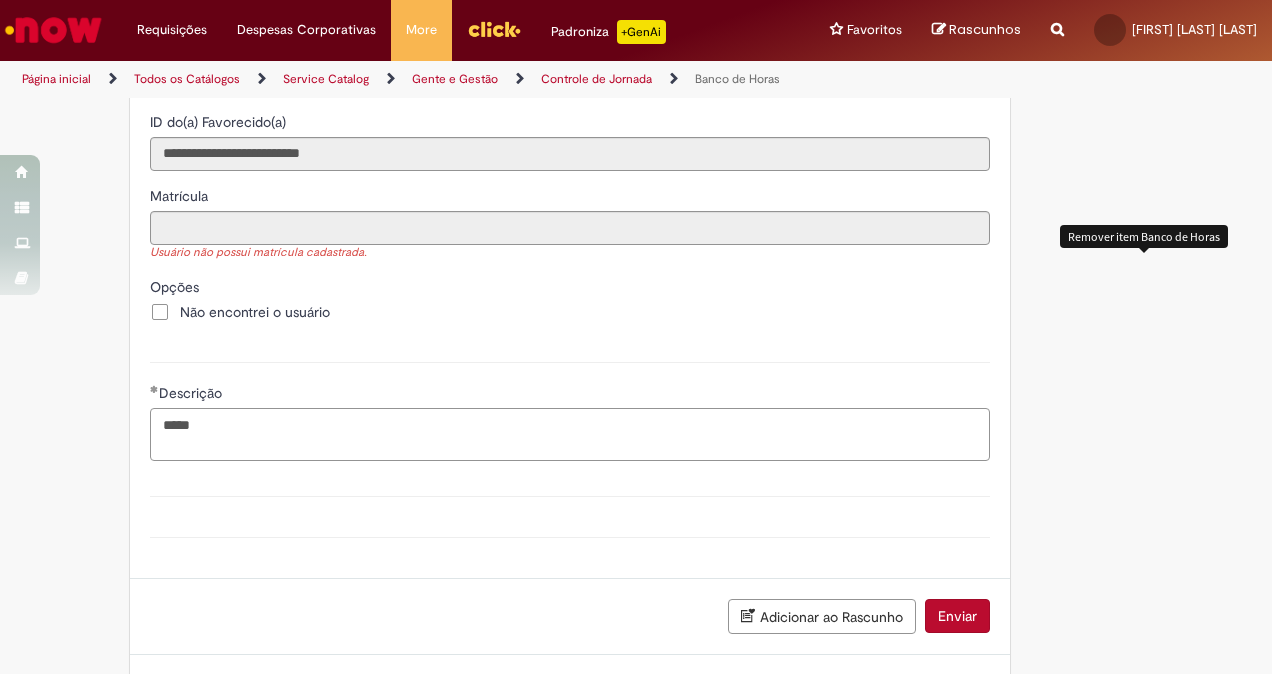 paste on "**********" 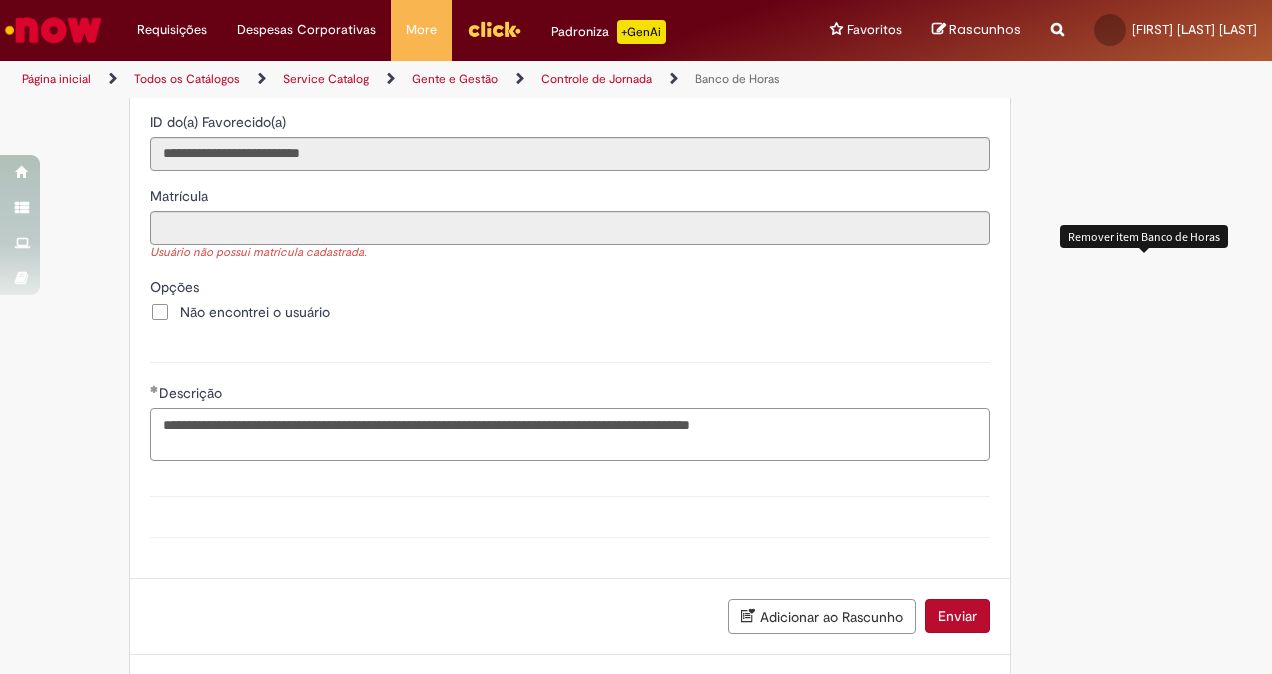 scroll, scrollTop: 1774, scrollLeft: 0, axis: vertical 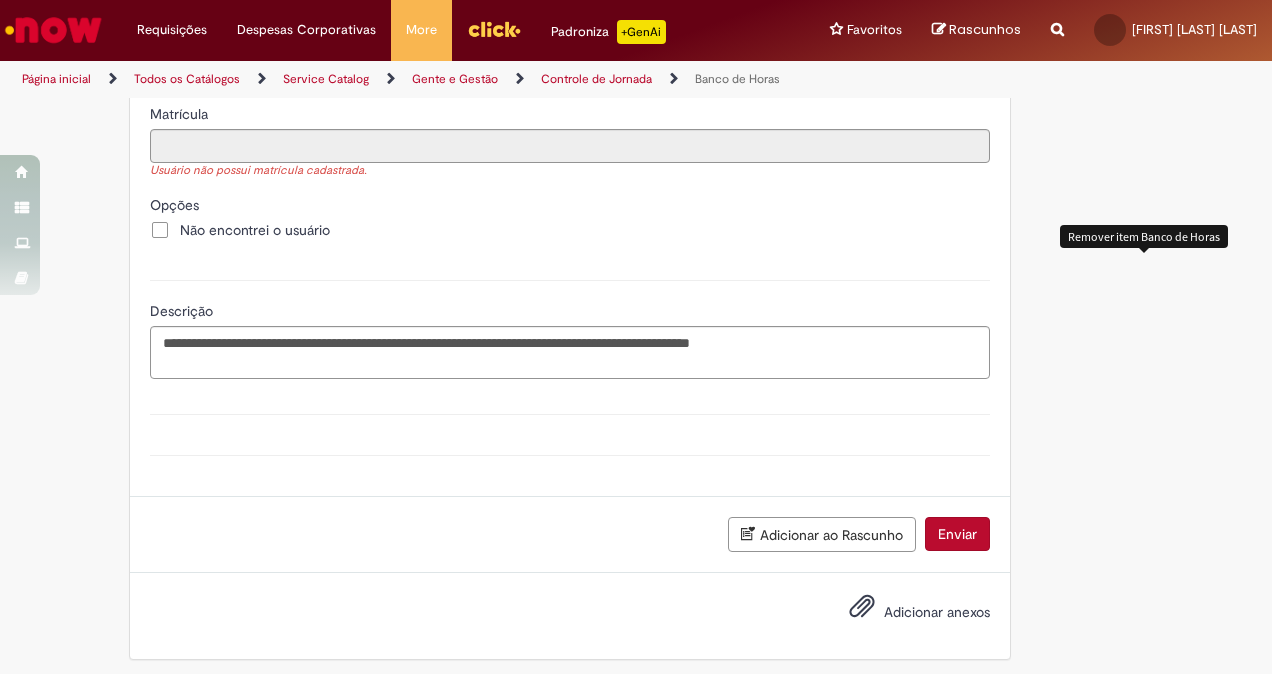 click on "Adicionar anexos" at bounding box center (937, 612) 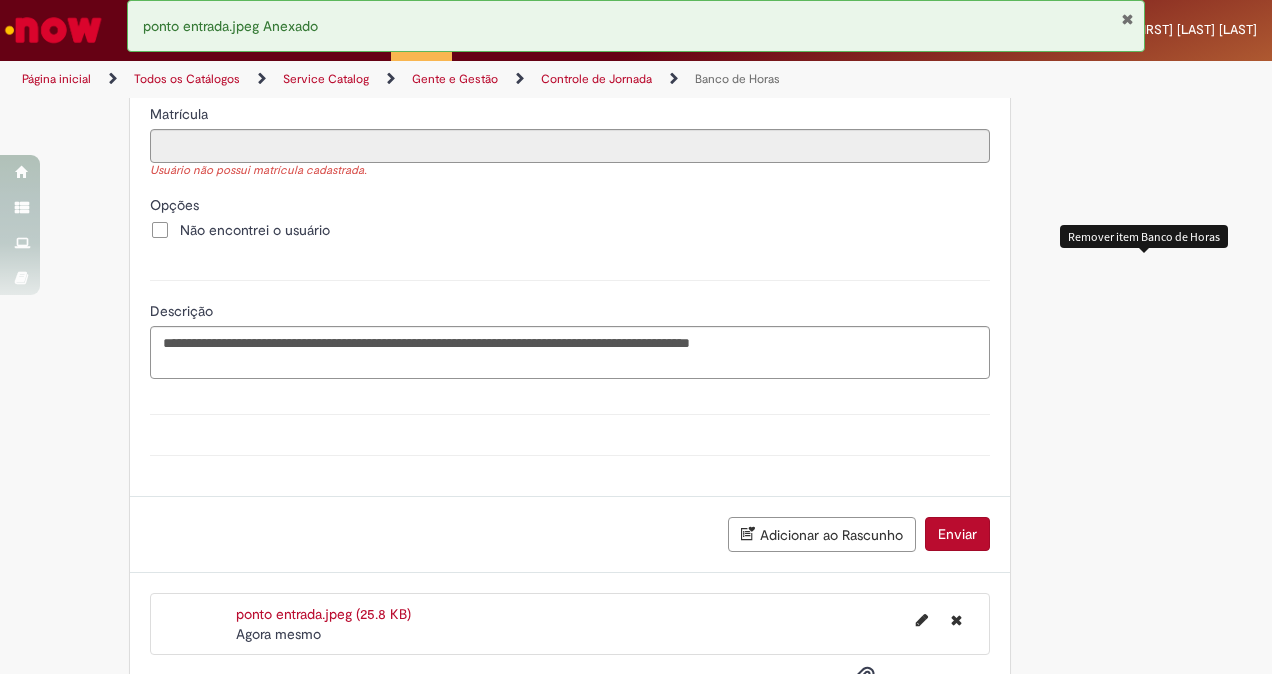 scroll, scrollTop: 1674, scrollLeft: 0, axis: vertical 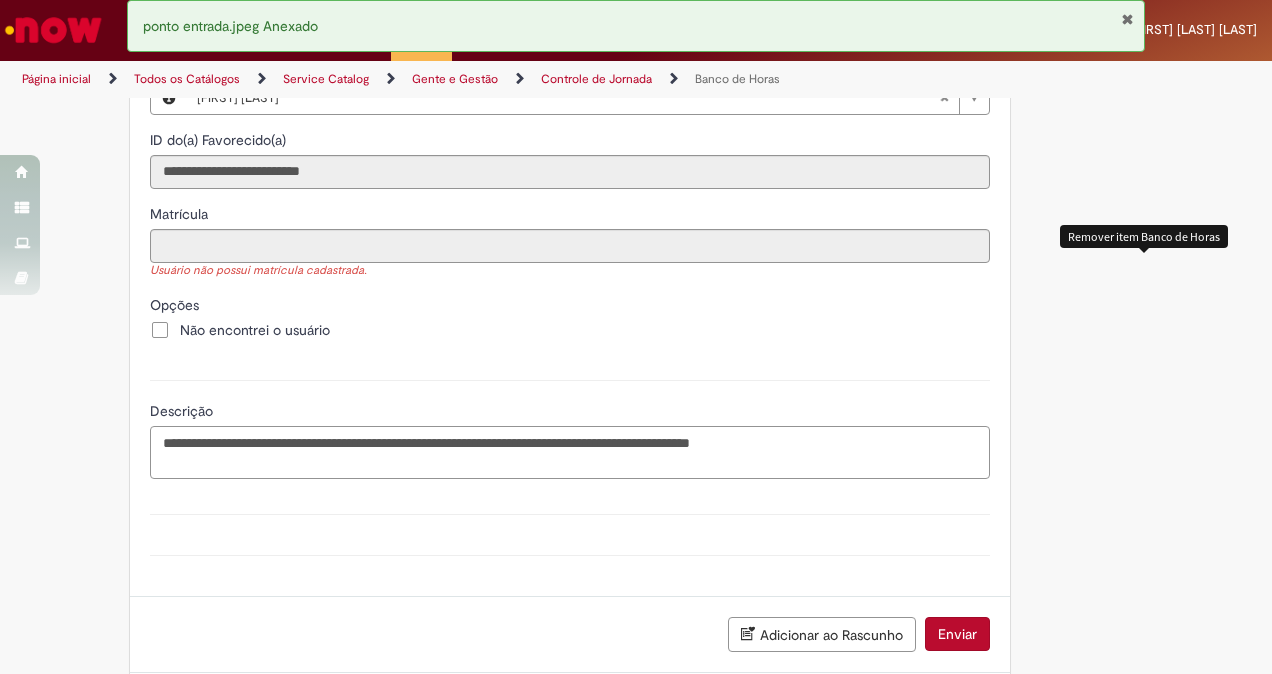 click on "**********" at bounding box center (570, 452) 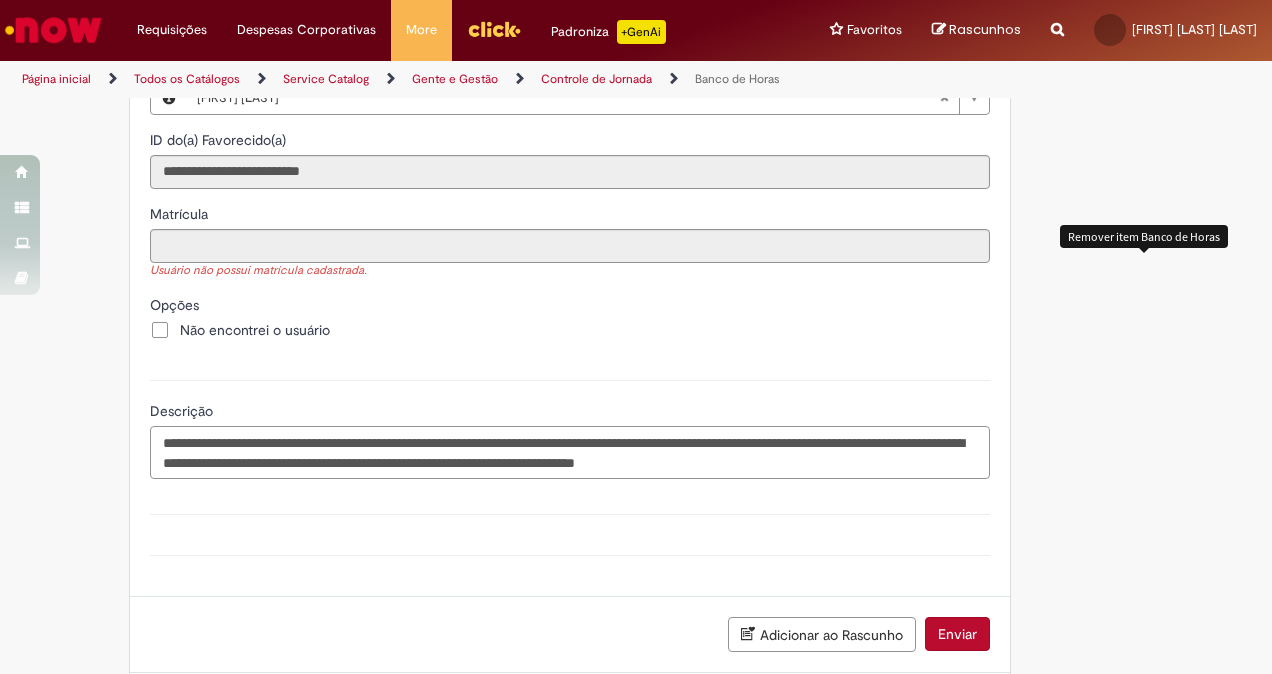 click on "**********" at bounding box center (570, 452) 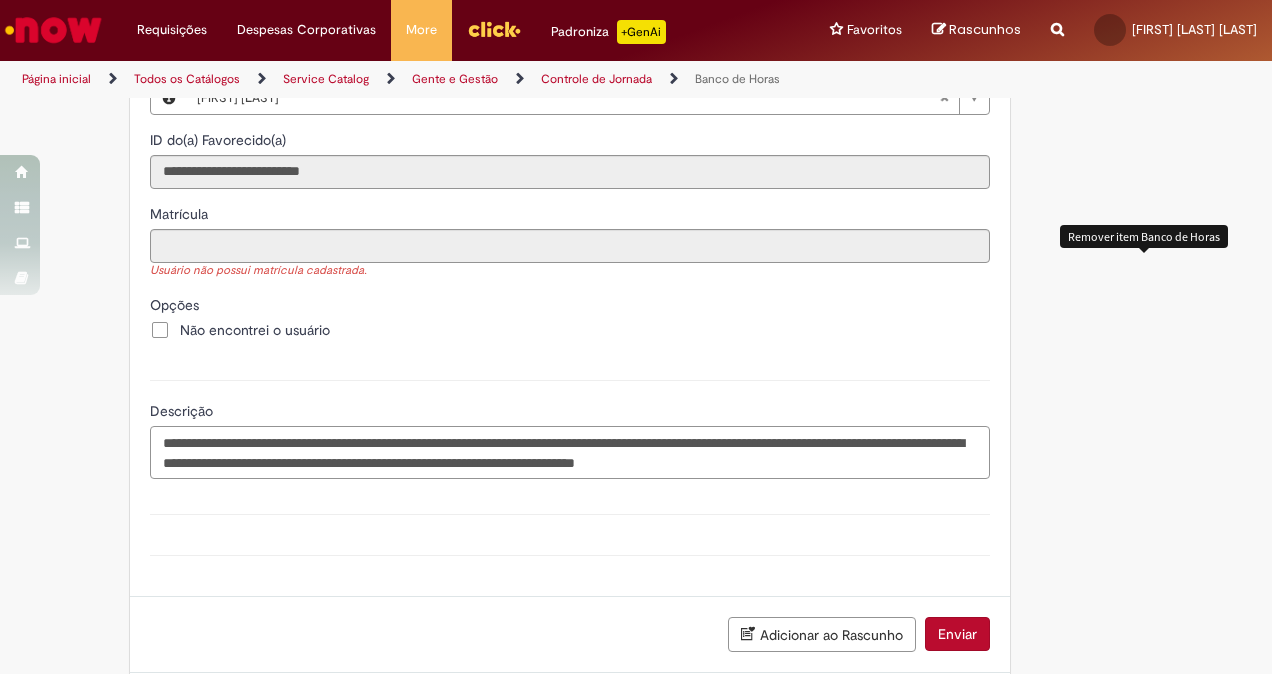click on "**********" at bounding box center (570, 452) 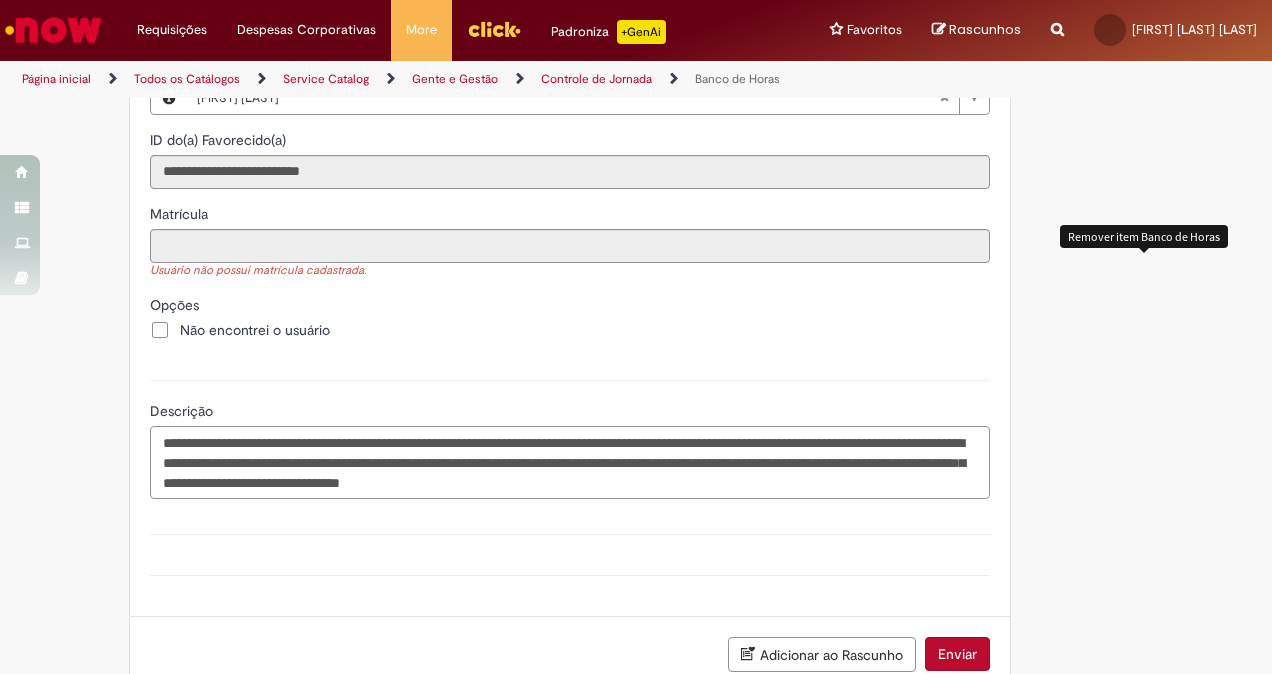 click on "**********" at bounding box center [570, 462] 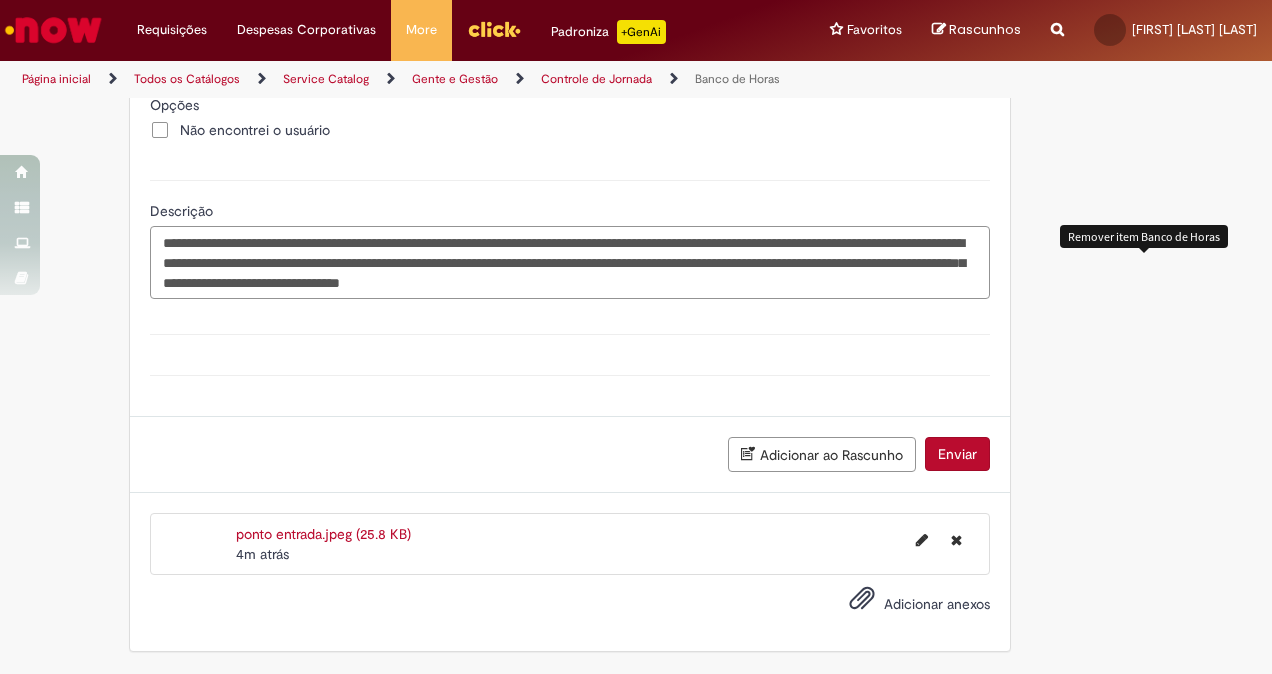 scroll, scrollTop: 1912, scrollLeft: 0, axis: vertical 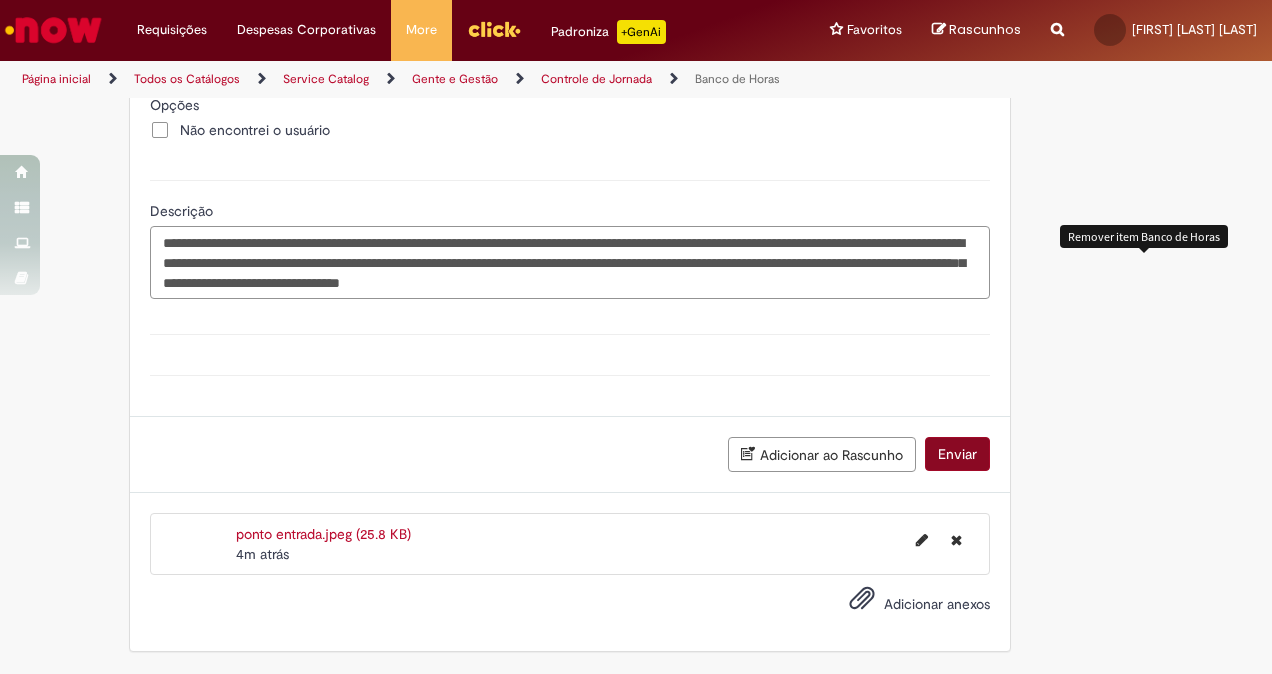 type on "**********" 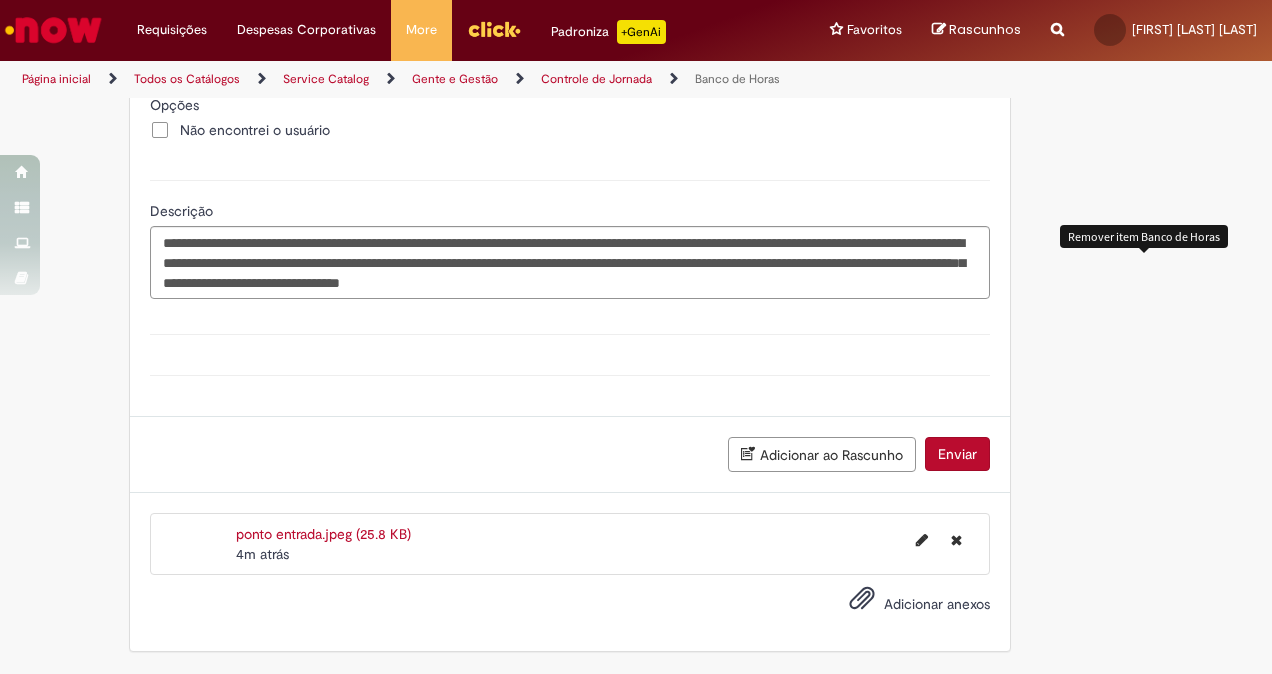 click on "Enviar" at bounding box center (957, 454) 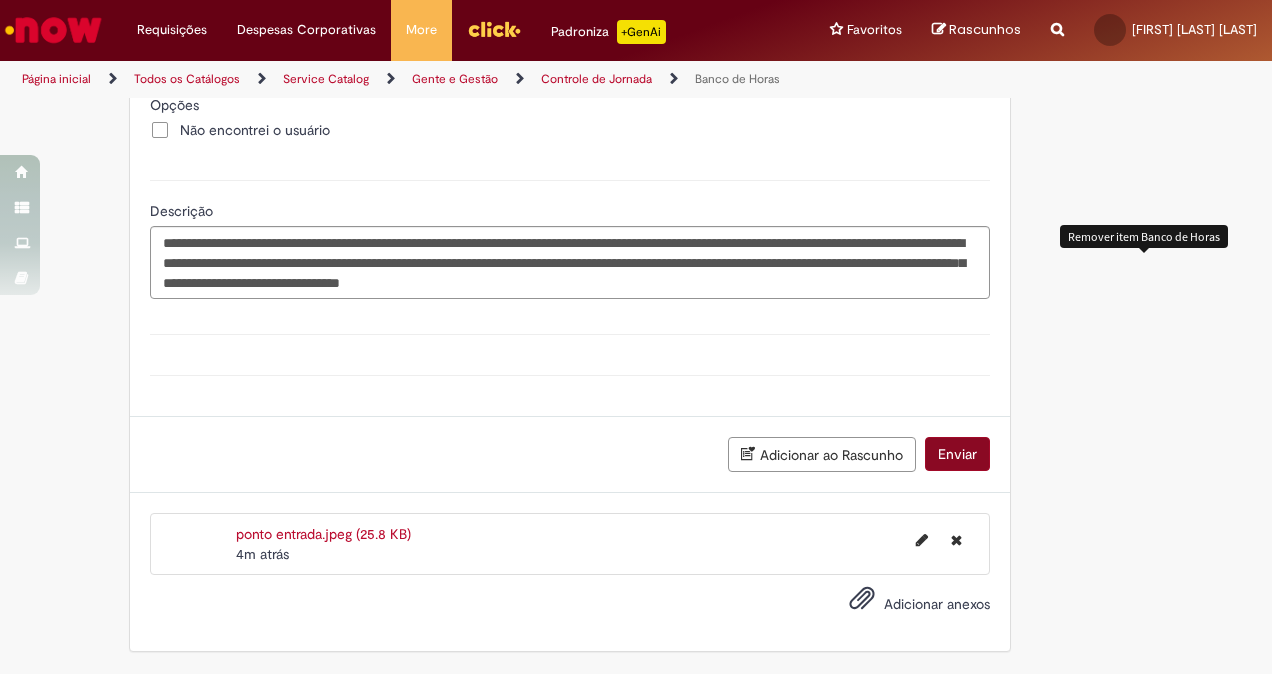 scroll, scrollTop: 1867, scrollLeft: 0, axis: vertical 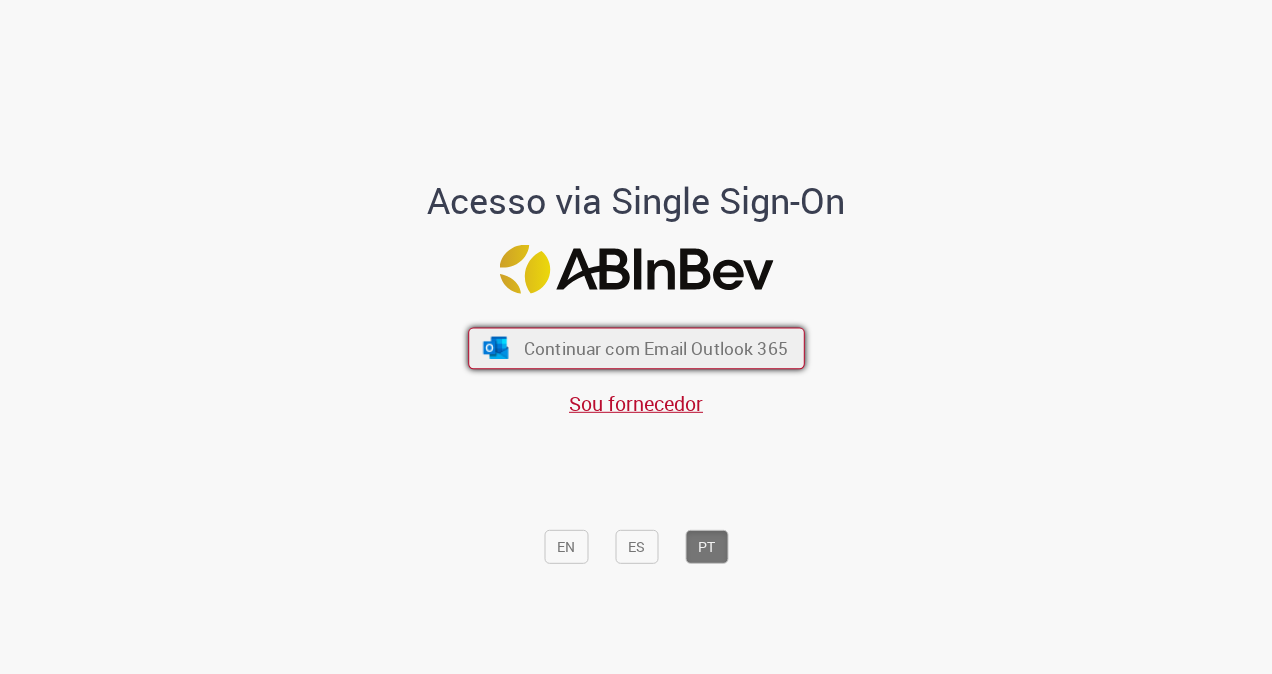 click on "Continuar com Email Outlook 365" at bounding box center [655, 348] 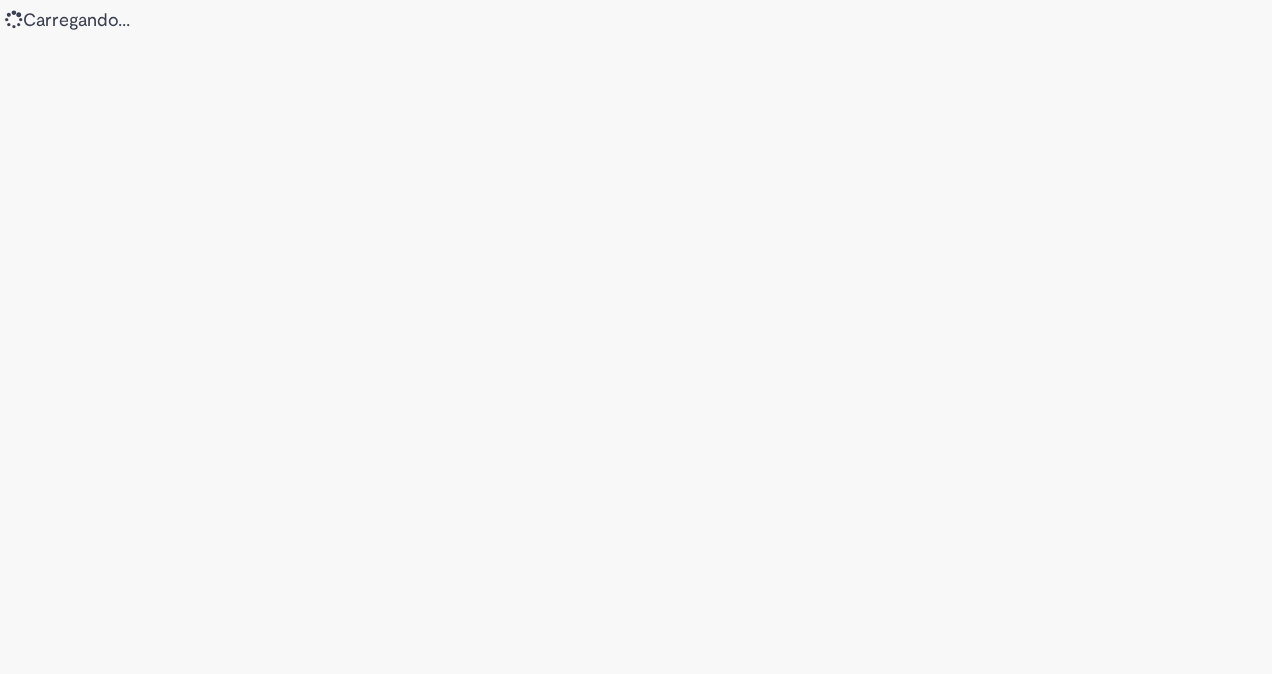 scroll, scrollTop: 0, scrollLeft: 0, axis: both 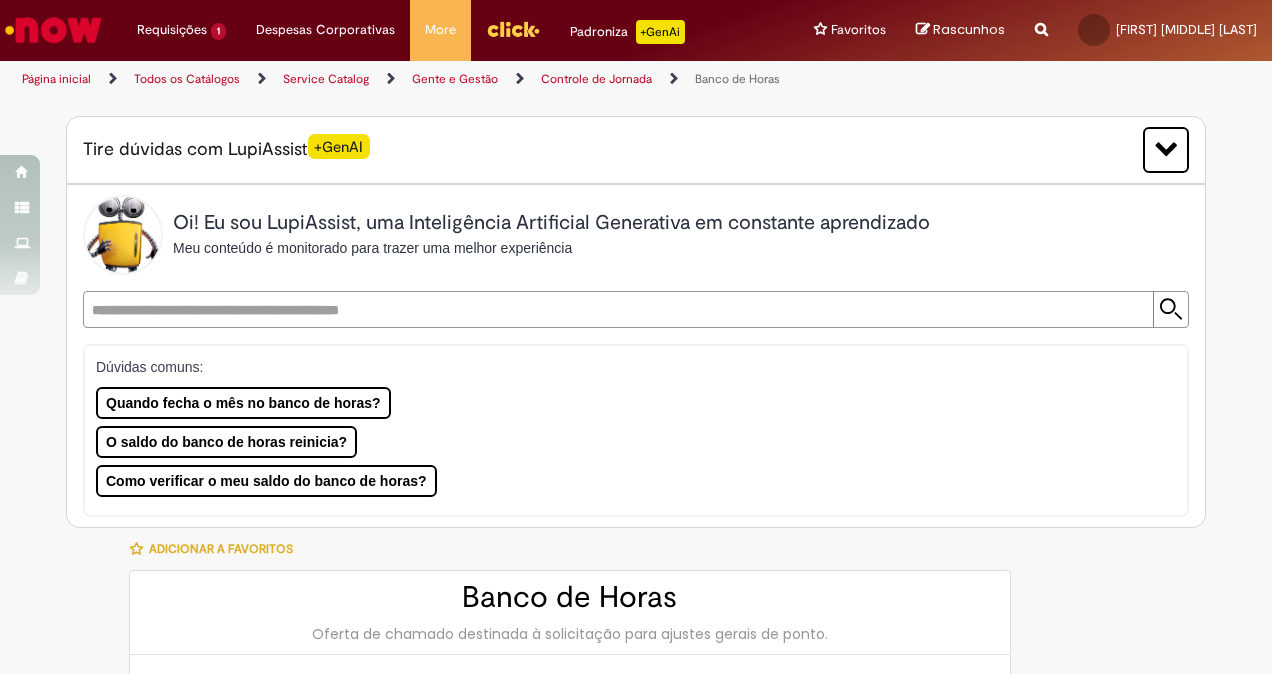 type on "**********" 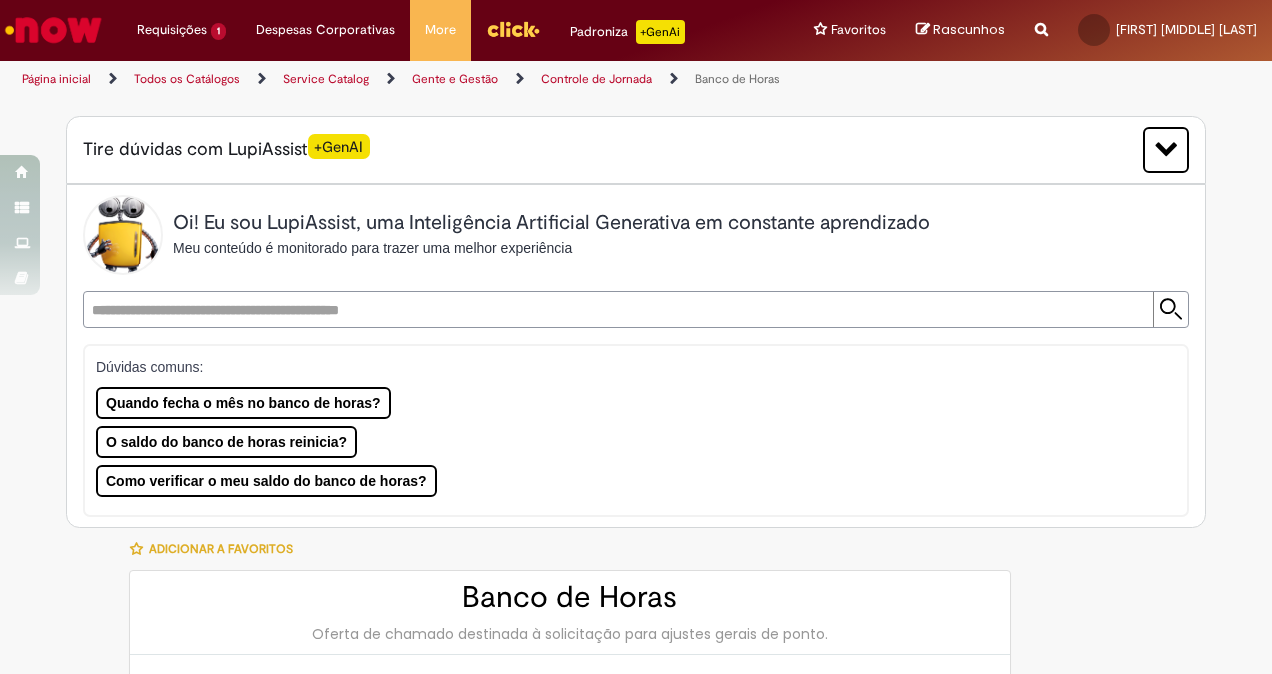 type on "**********" 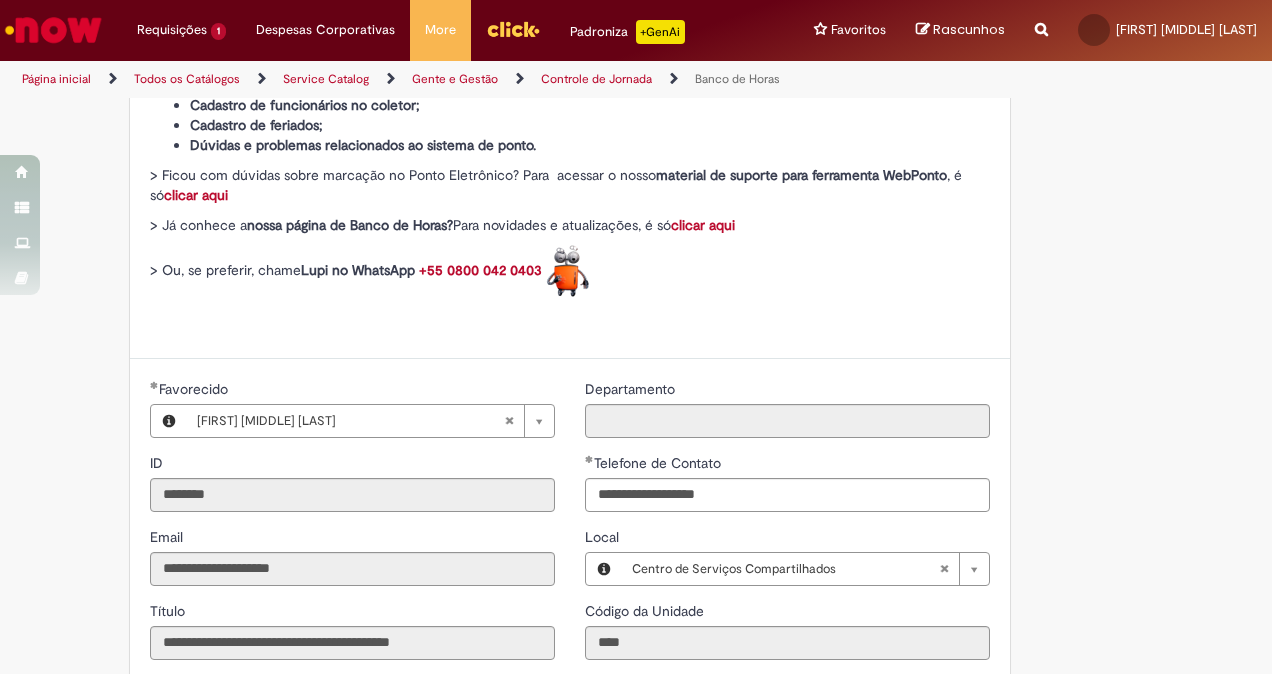 type on "**********" 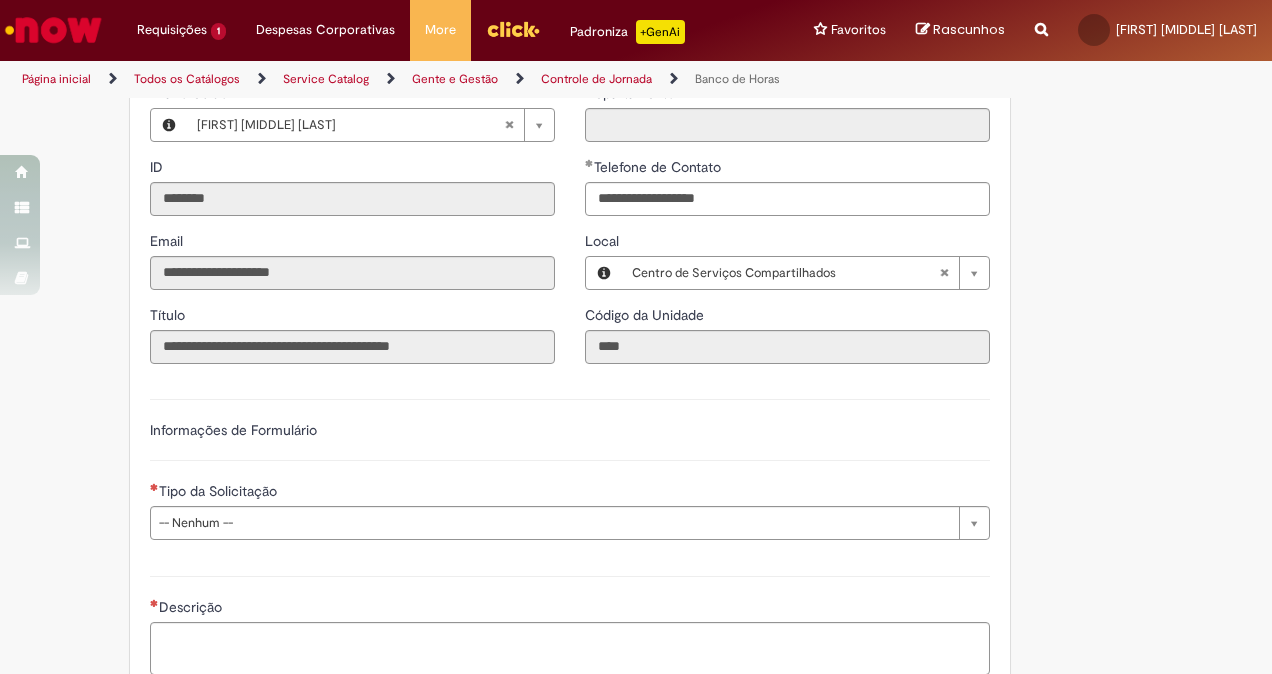 scroll, scrollTop: 1000, scrollLeft: 0, axis: vertical 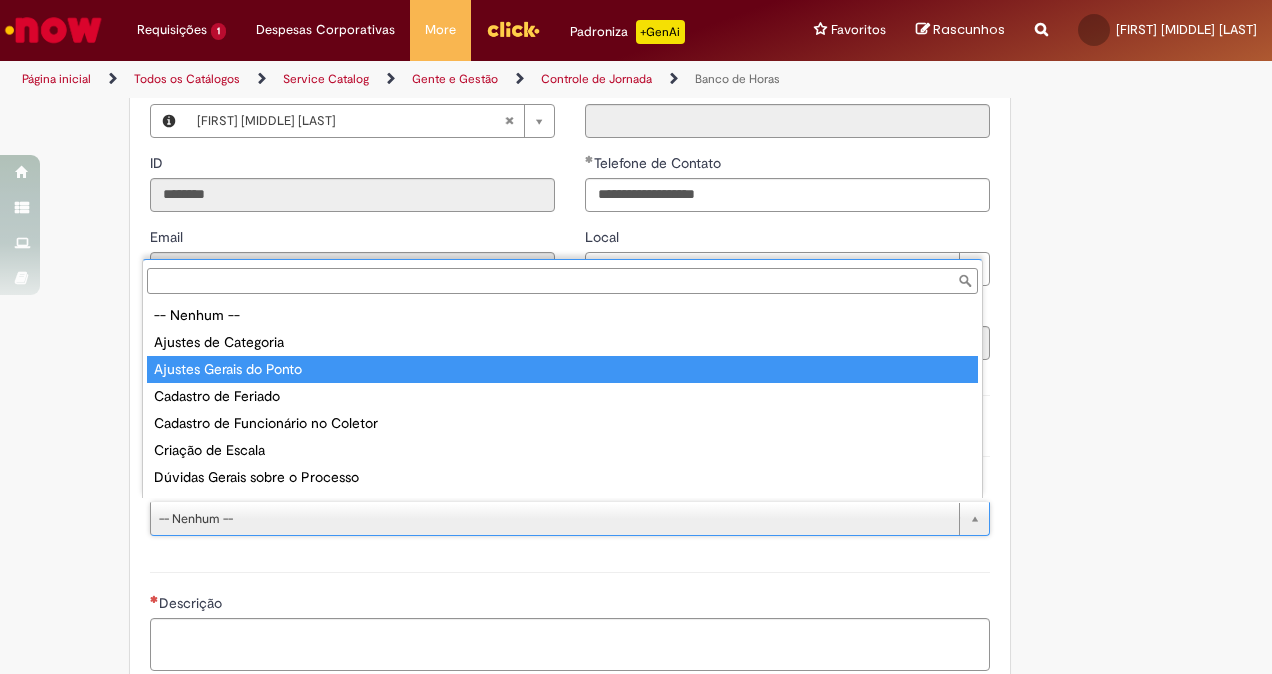 type on "**********" 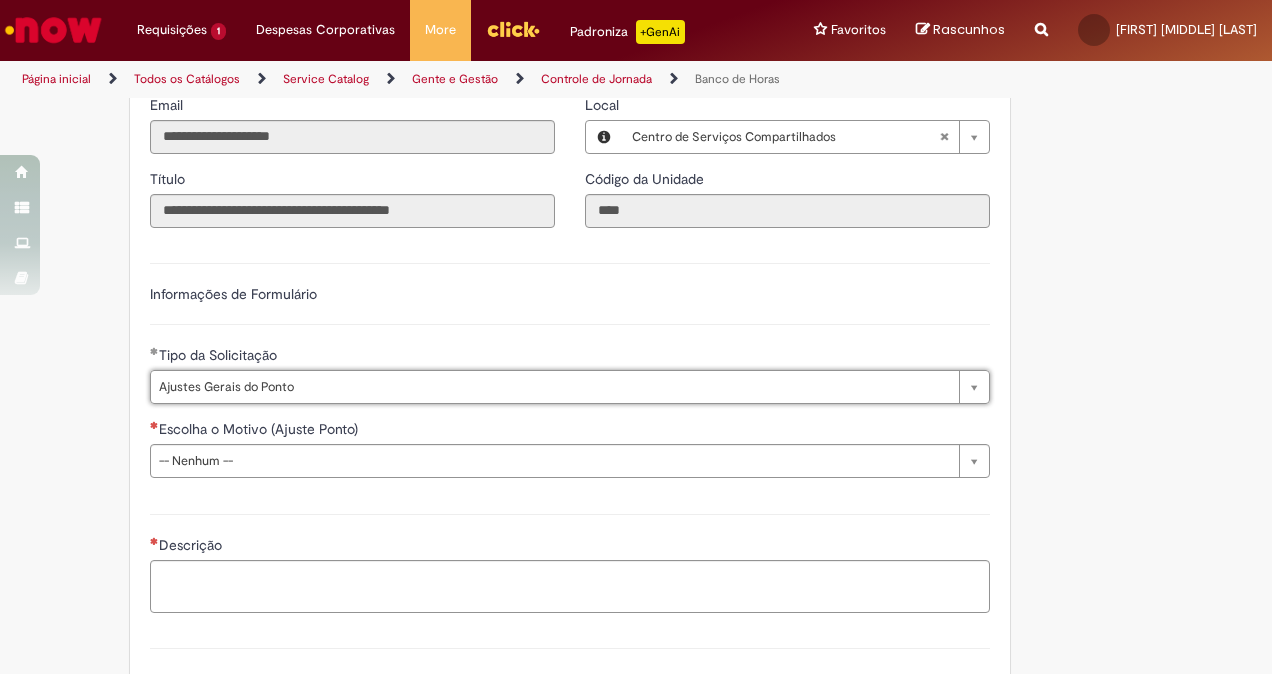 scroll, scrollTop: 1200, scrollLeft: 0, axis: vertical 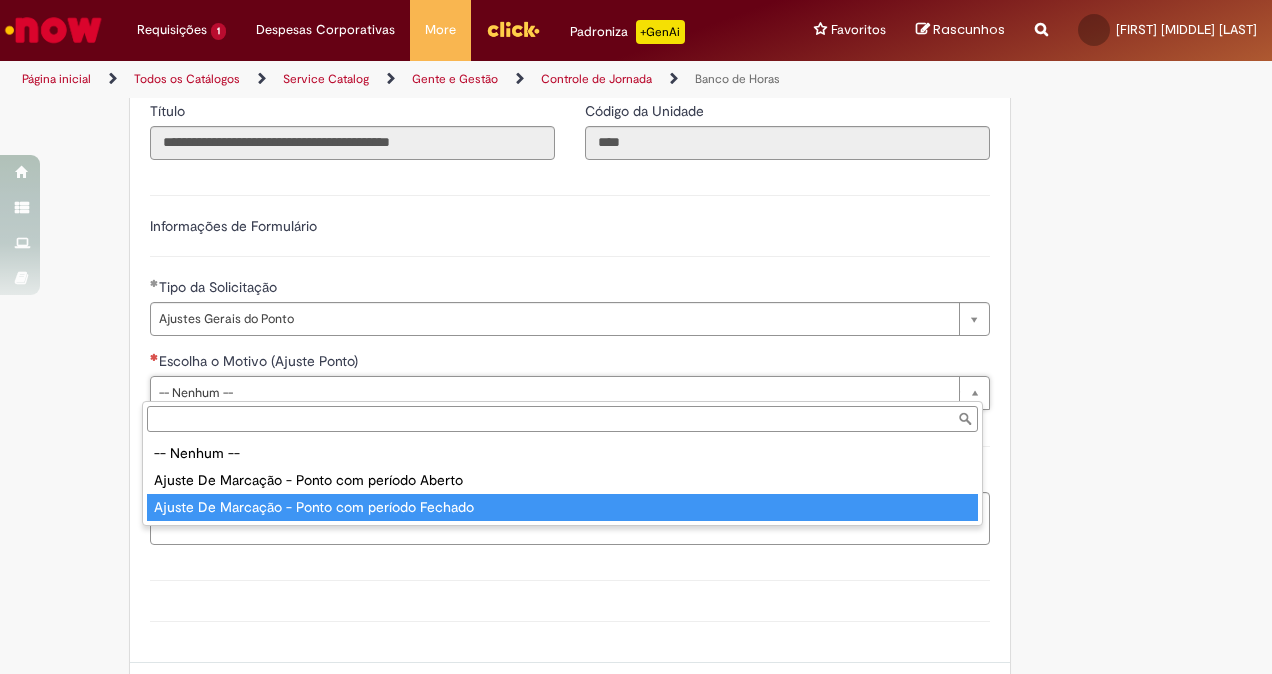 type on "**********" 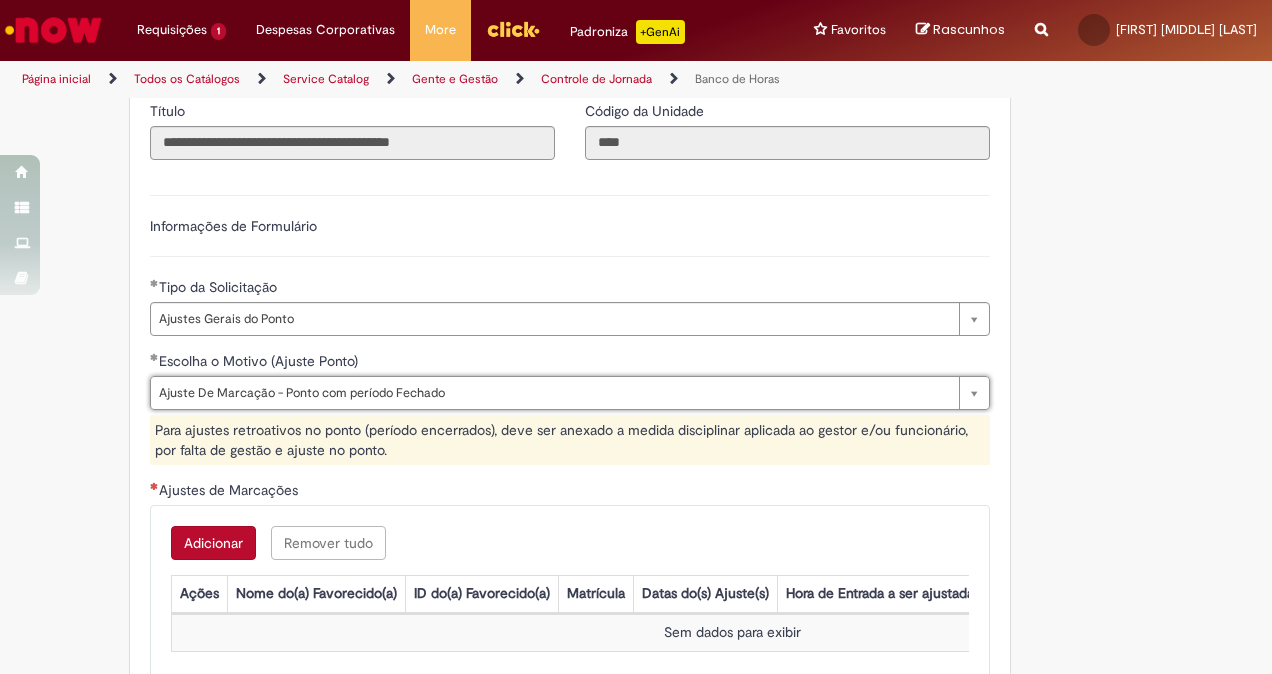 scroll, scrollTop: 1300, scrollLeft: 0, axis: vertical 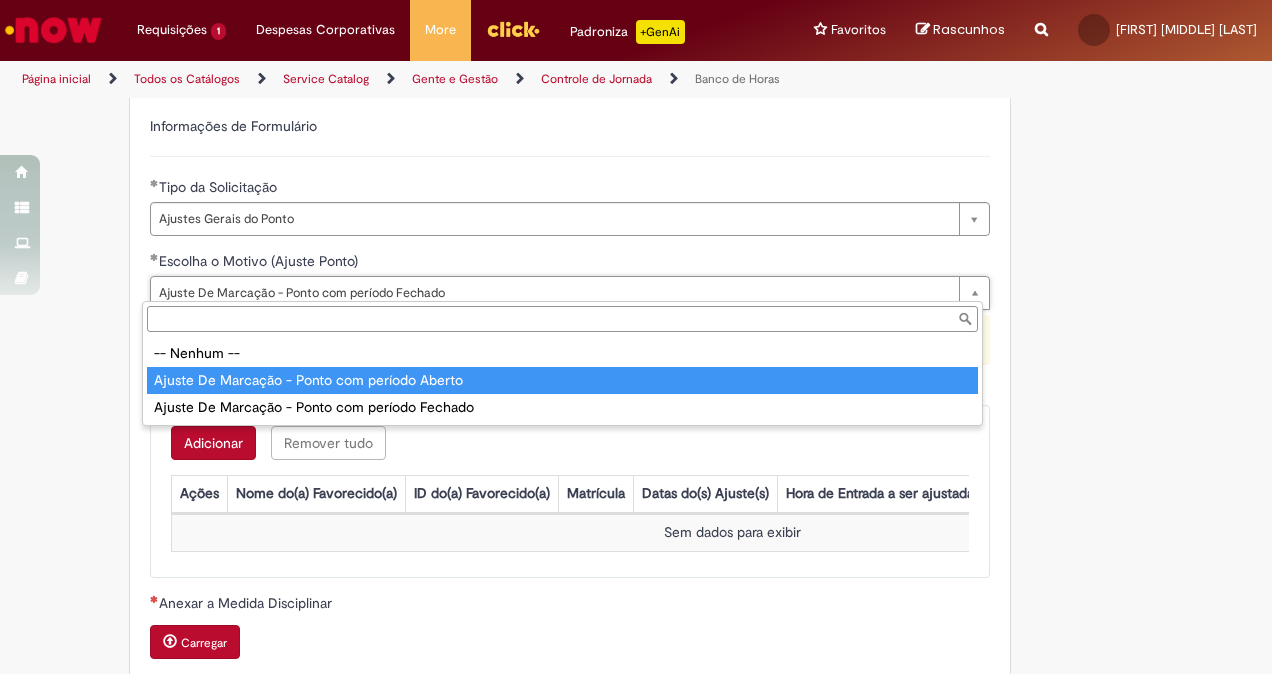 type on "**********" 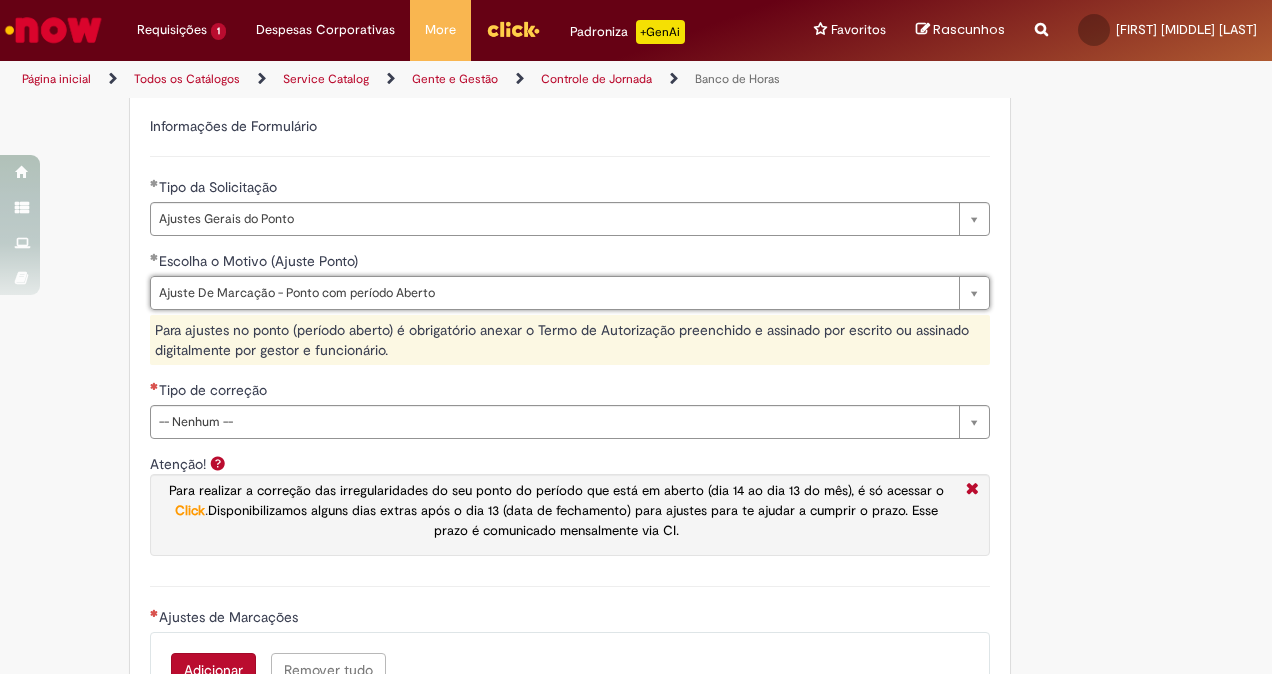 scroll, scrollTop: 0, scrollLeft: 305, axis: horizontal 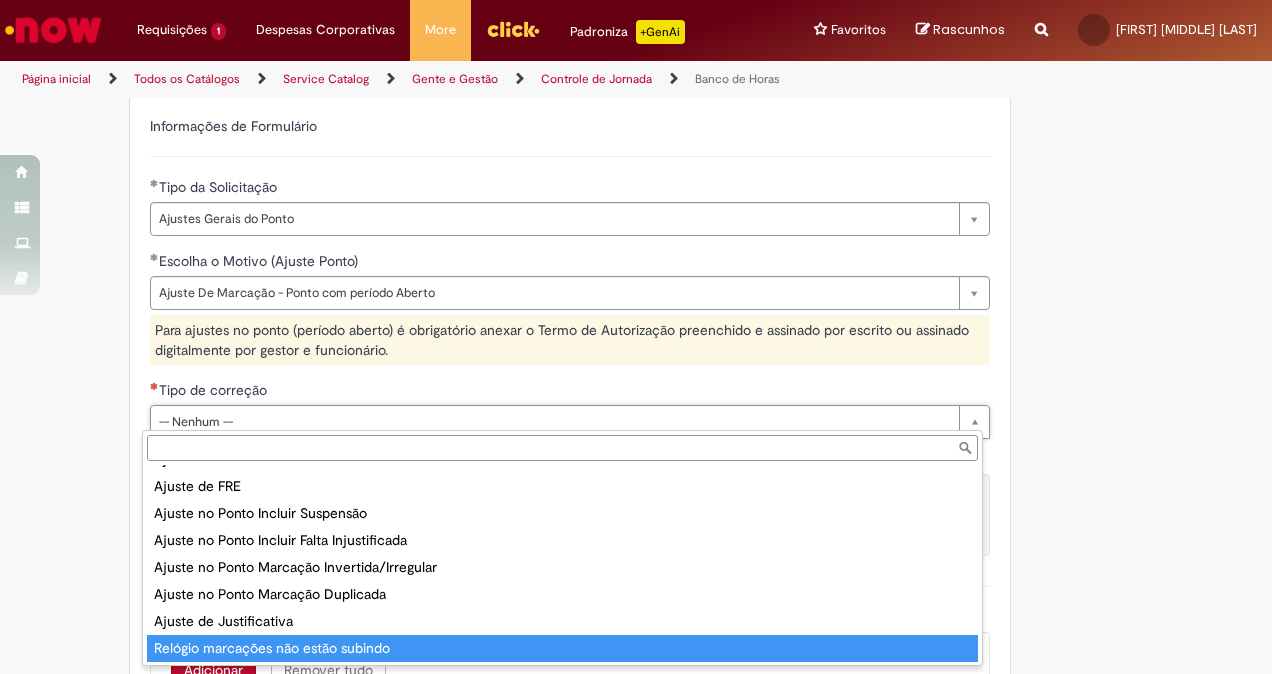 type on "**********" 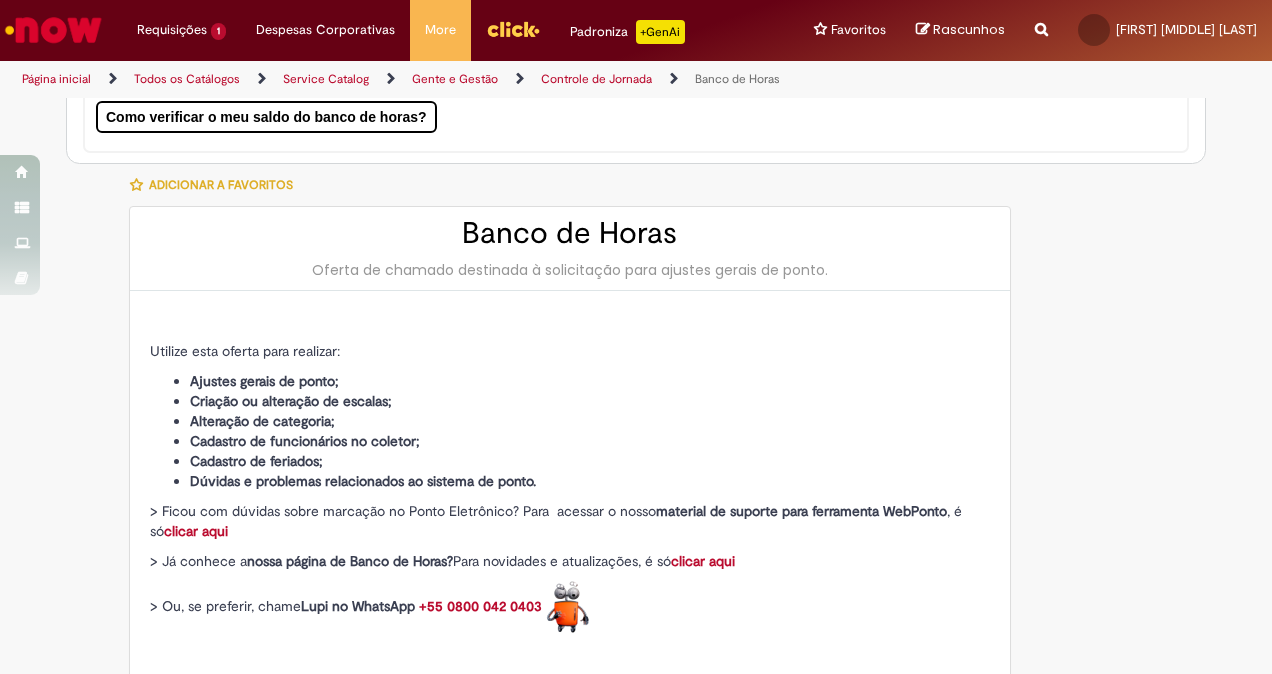 scroll, scrollTop: 0, scrollLeft: 0, axis: both 